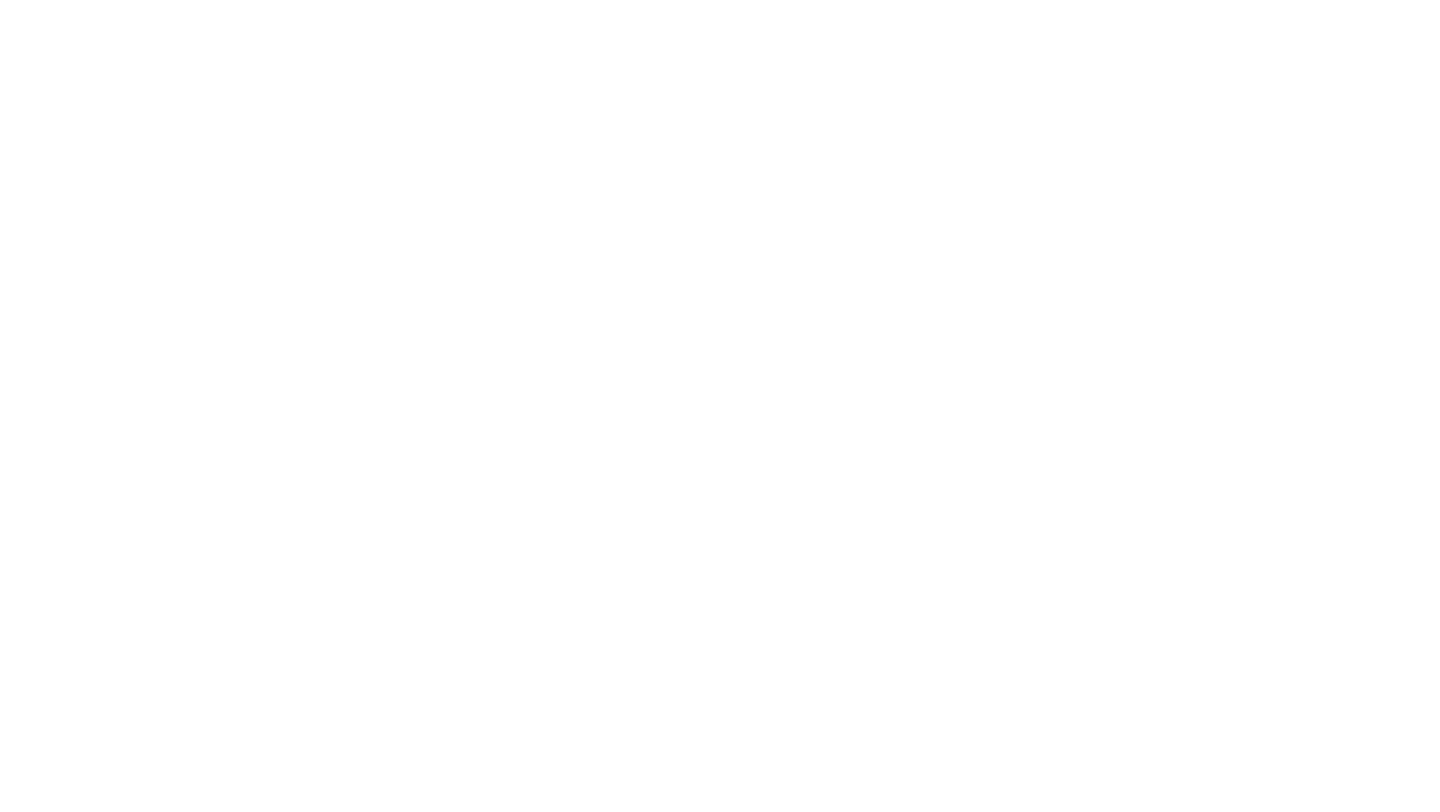 scroll, scrollTop: 0, scrollLeft: 0, axis: both 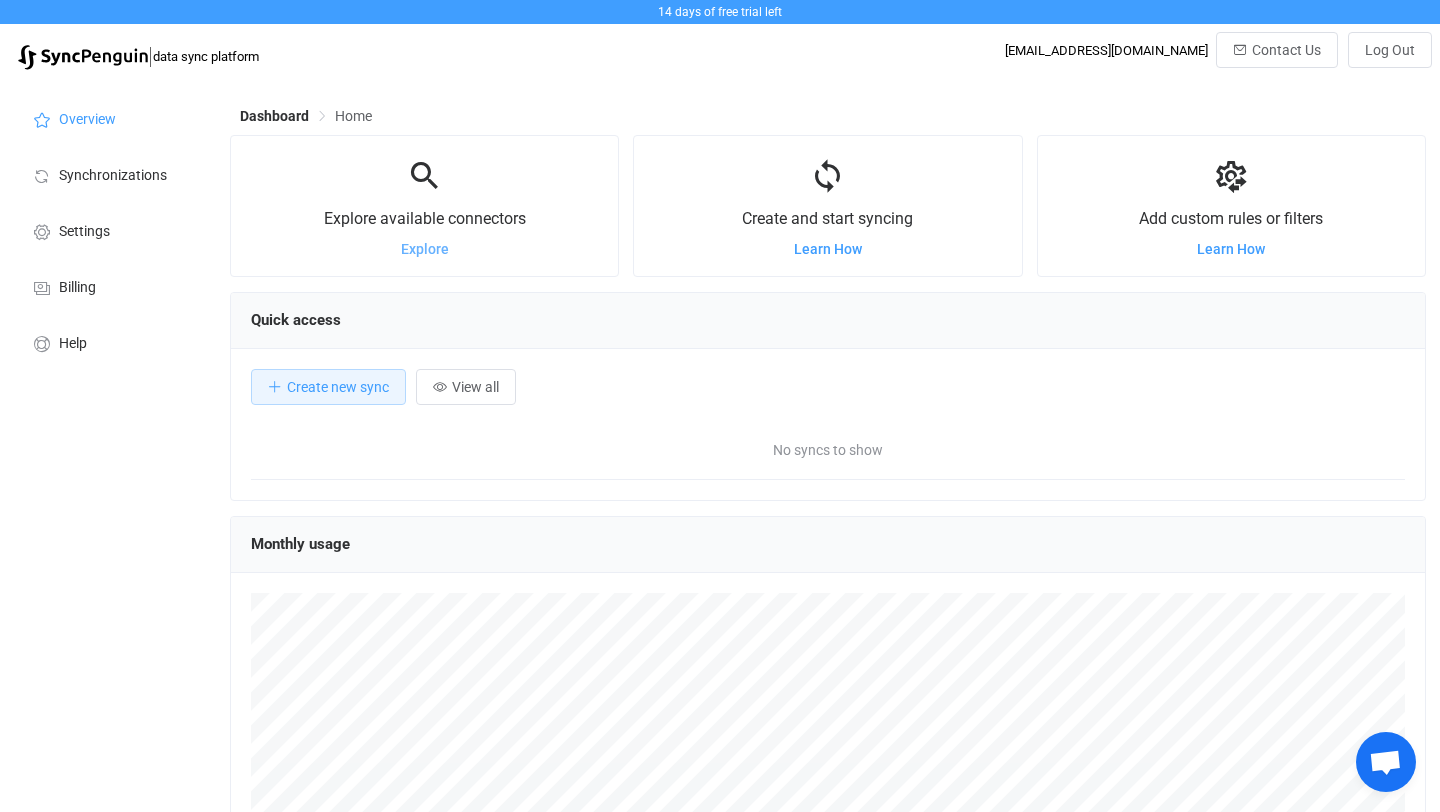 click on "Explore" at bounding box center (425, 249) 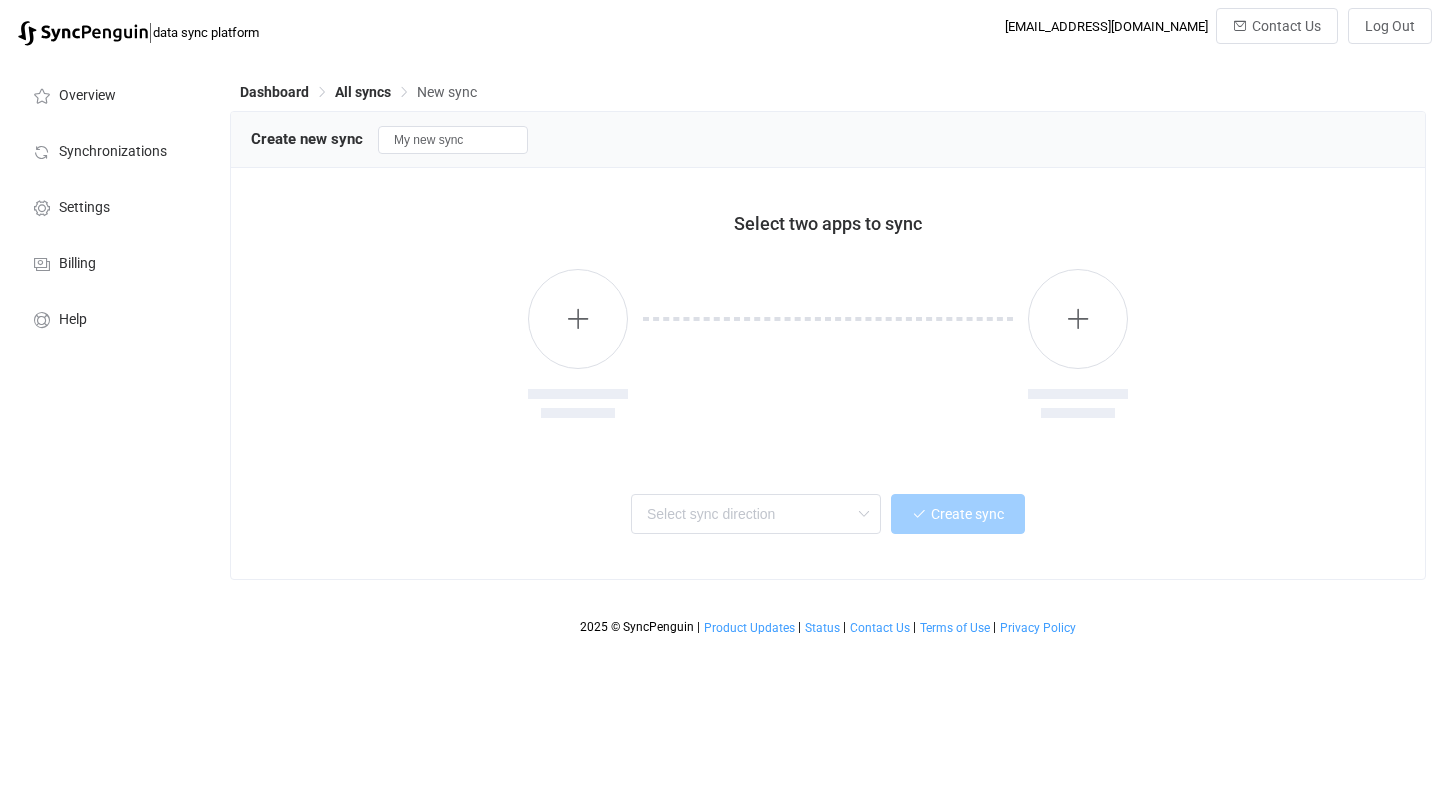 scroll, scrollTop: 0, scrollLeft: 0, axis: both 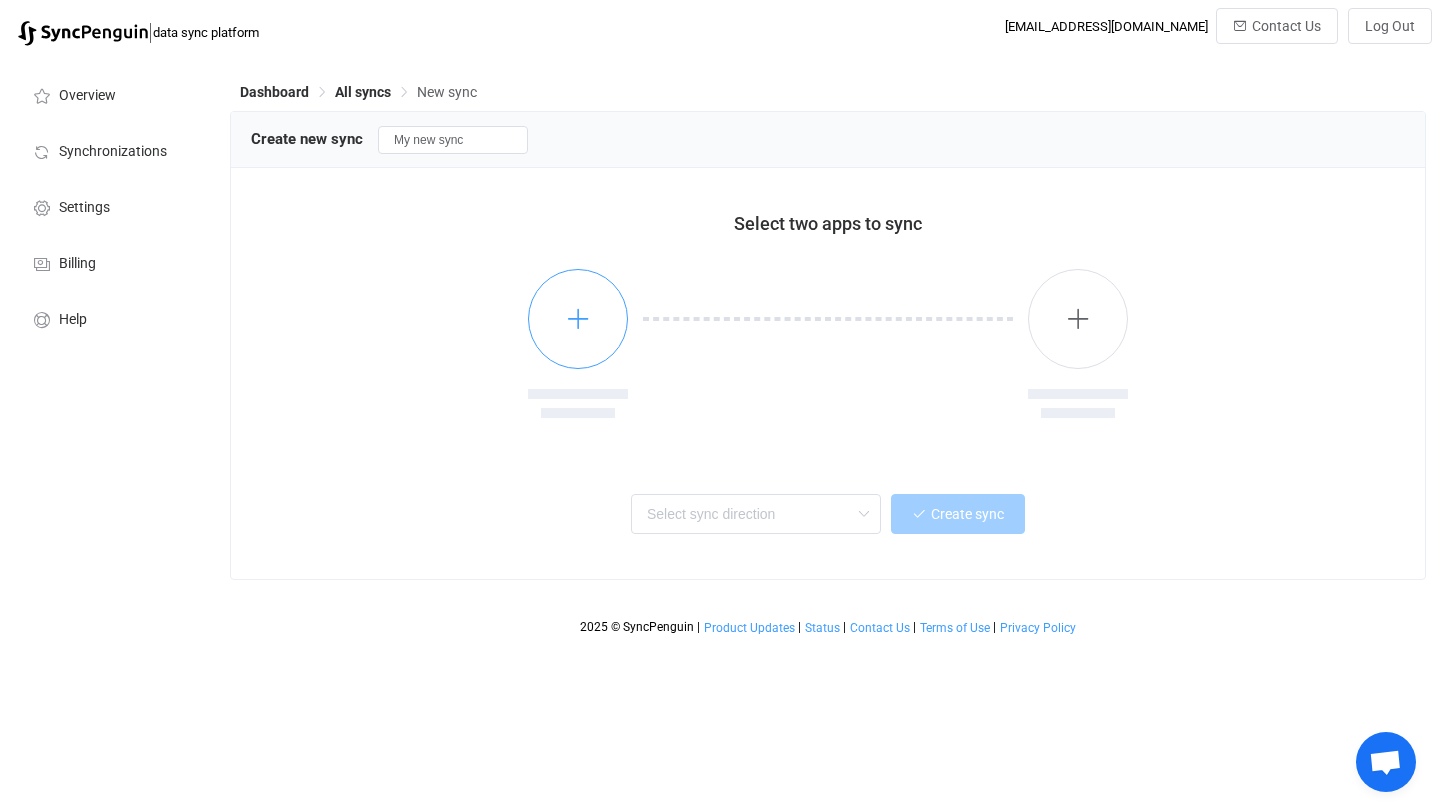 click at bounding box center [578, 318] 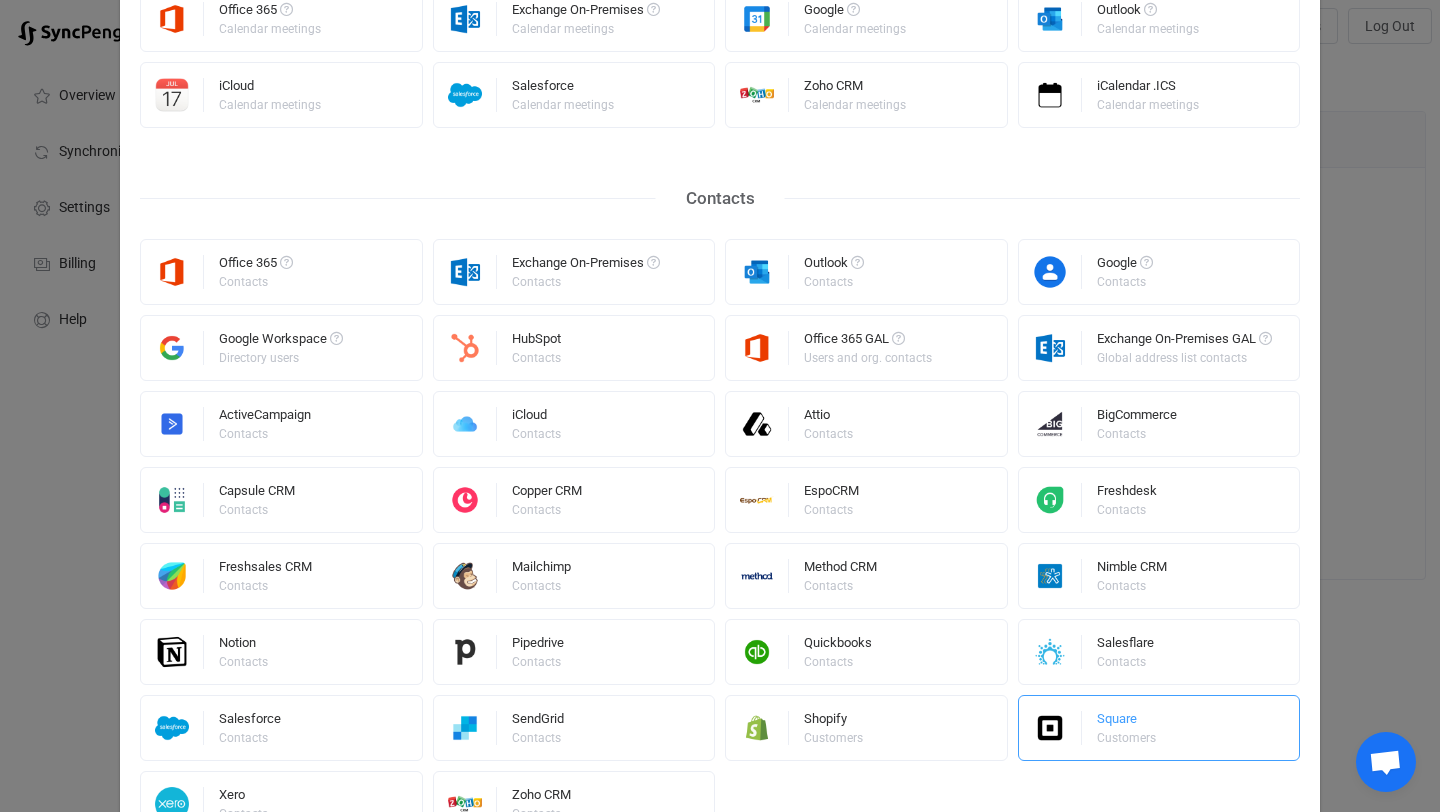 scroll, scrollTop: 944, scrollLeft: 0, axis: vertical 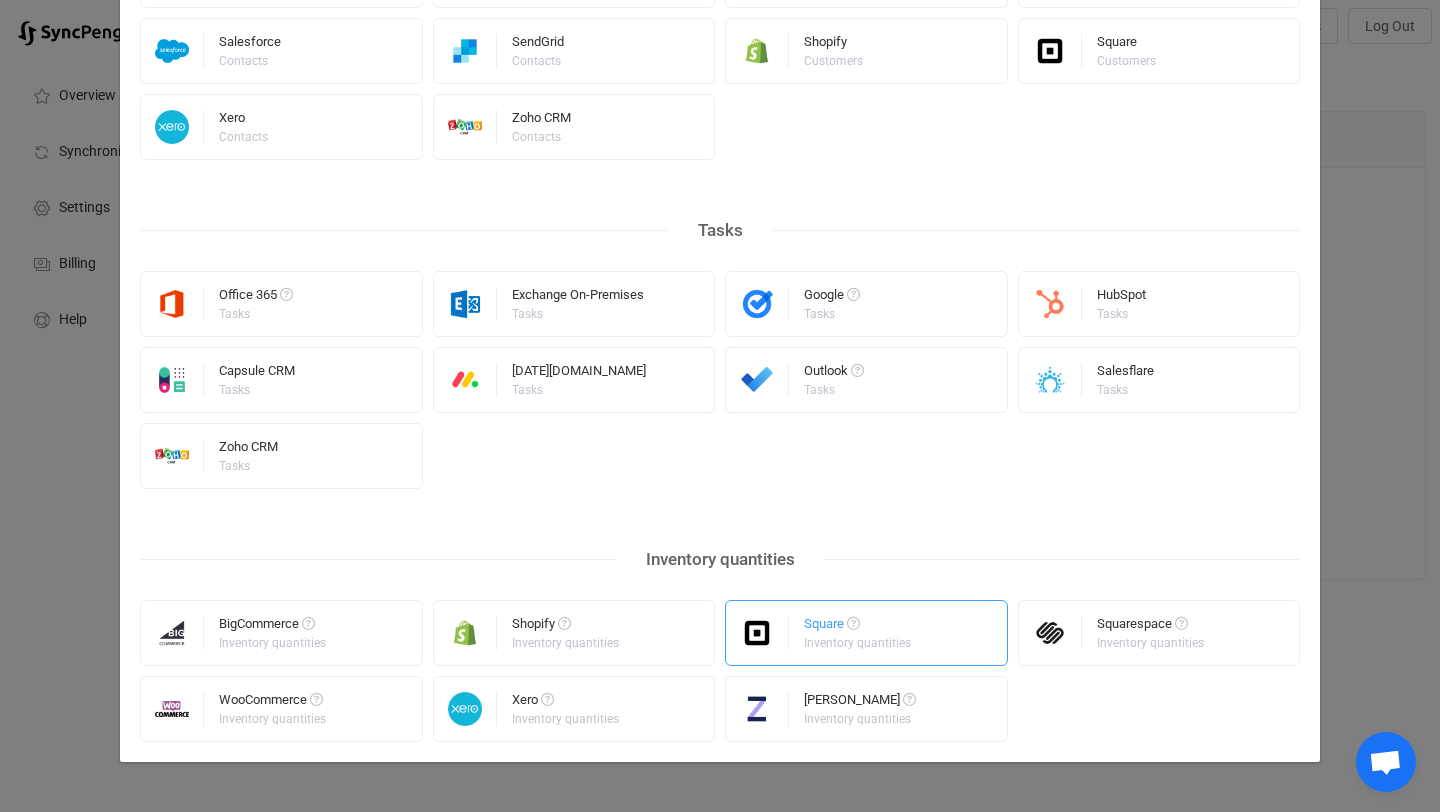click on "Square" at bounding box center (859, 627) 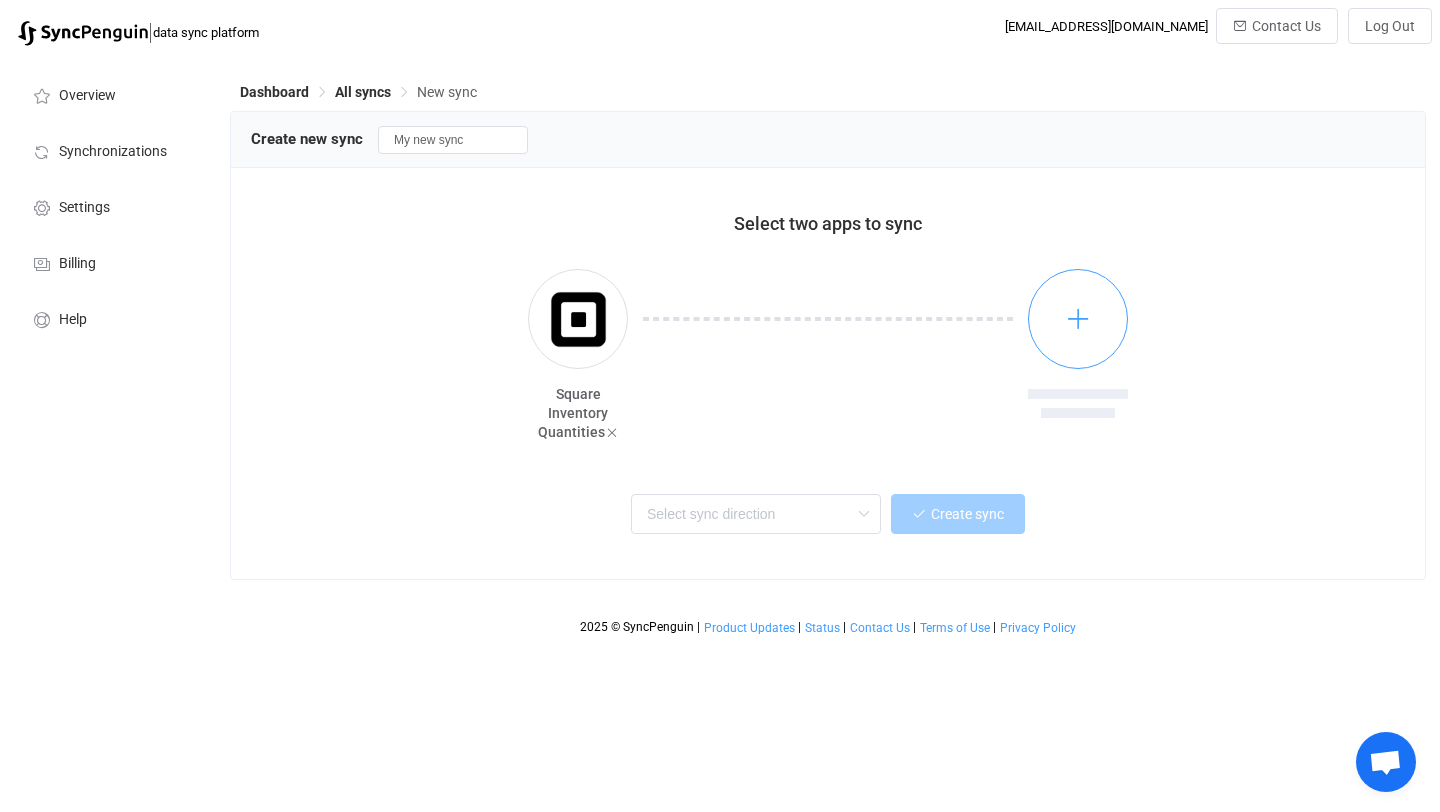click at bounding box center (1078, 319) 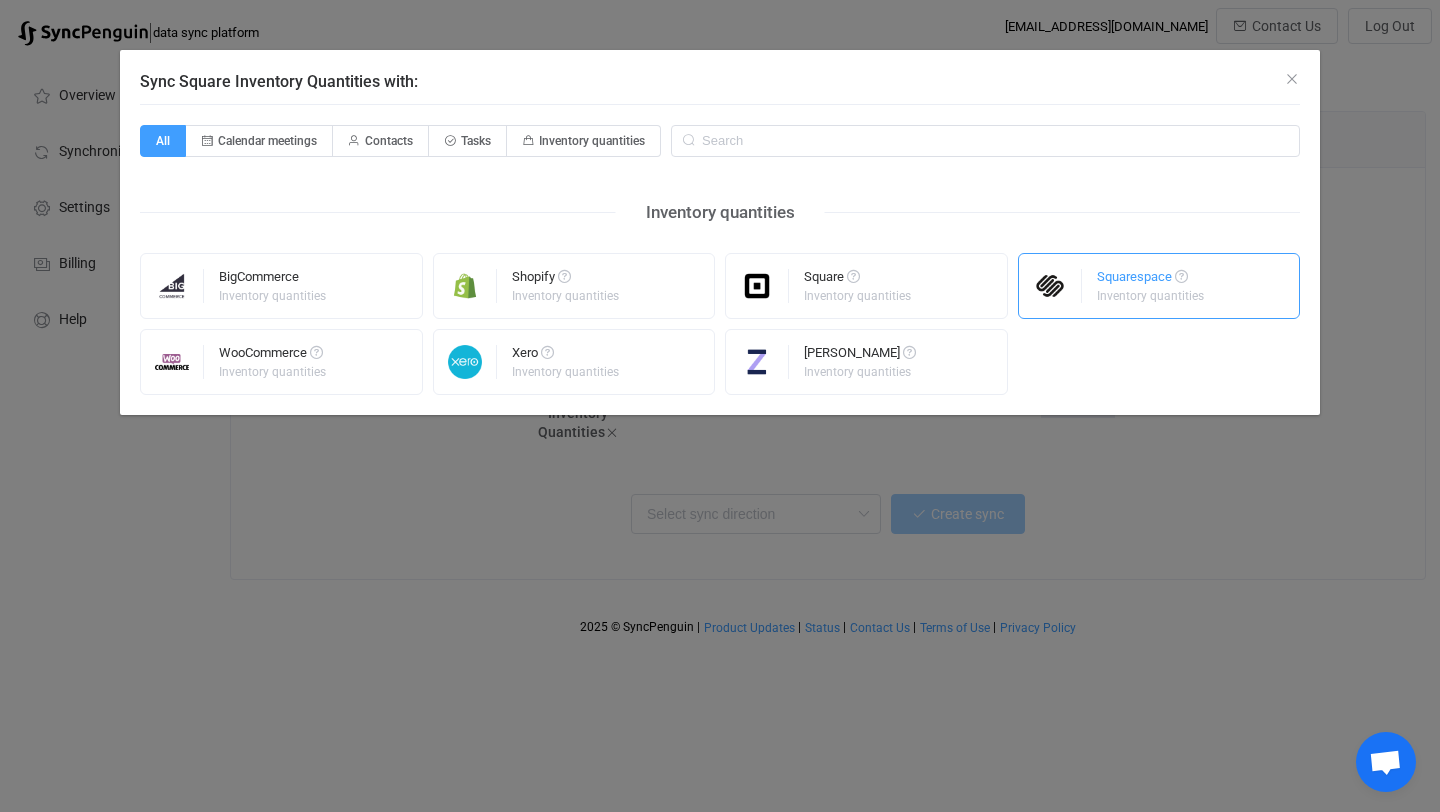 click on "Inventory quantities" at bounding box center (1150, 296) 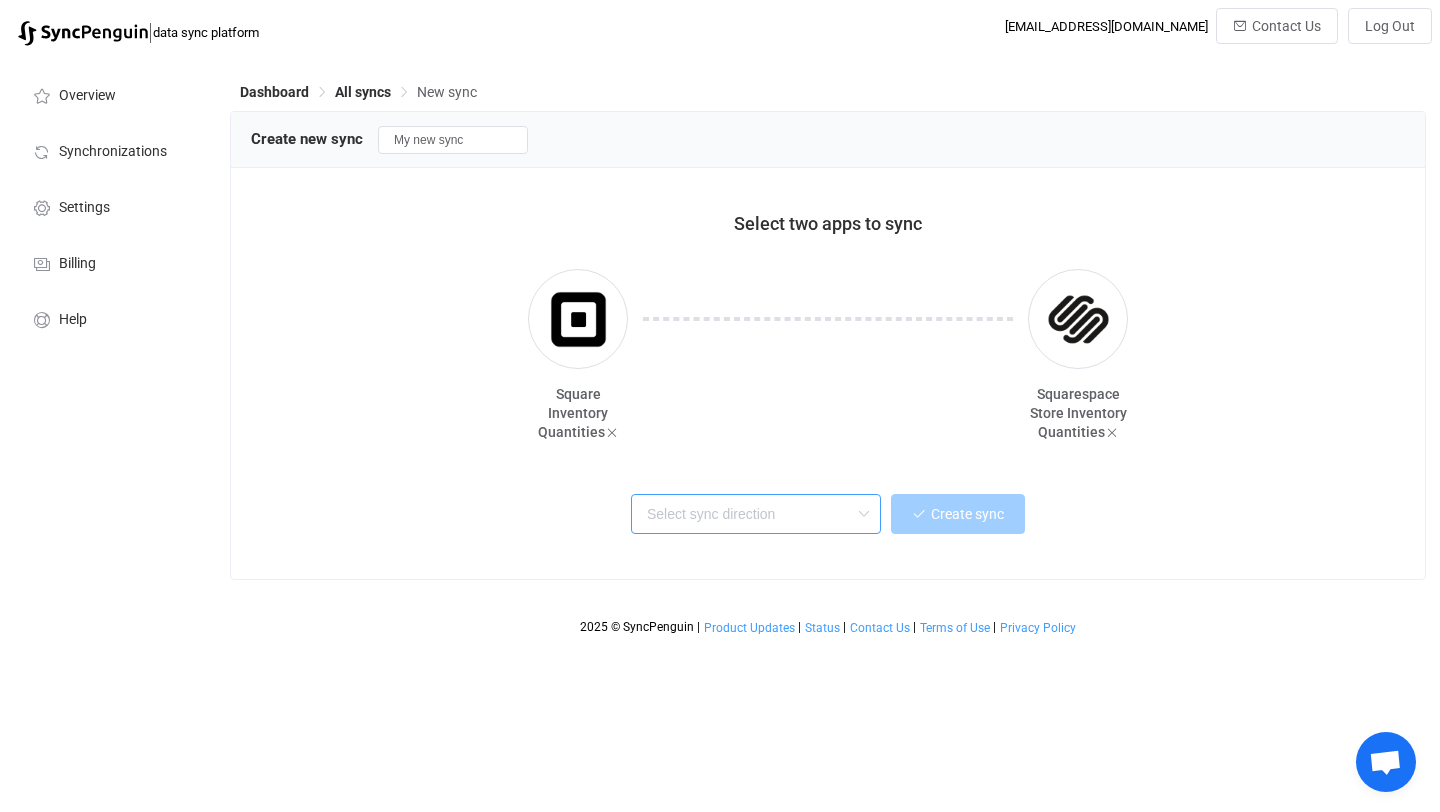 click at bounding box center [756, 514] 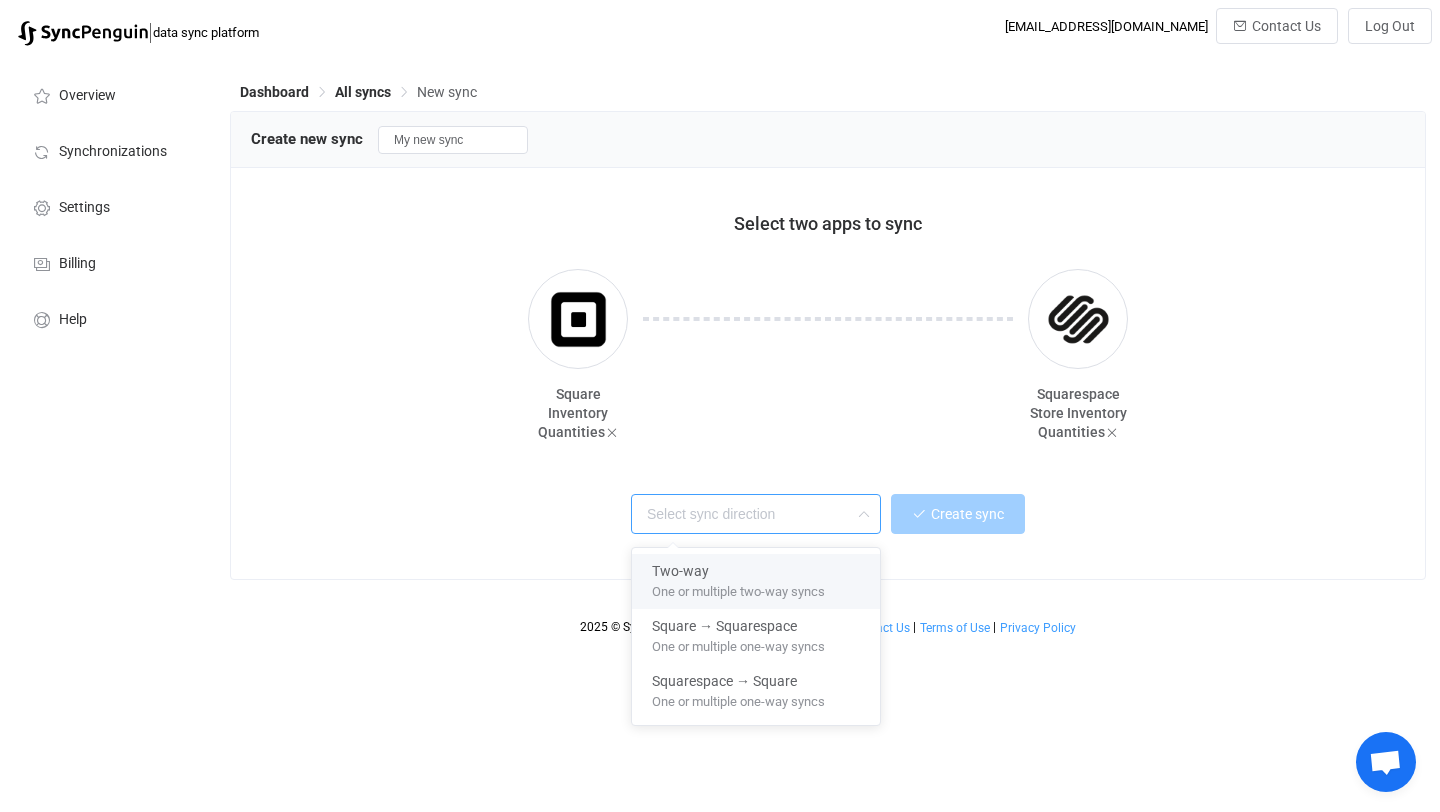 click on "Two-way" at bounding box center [756, 567] 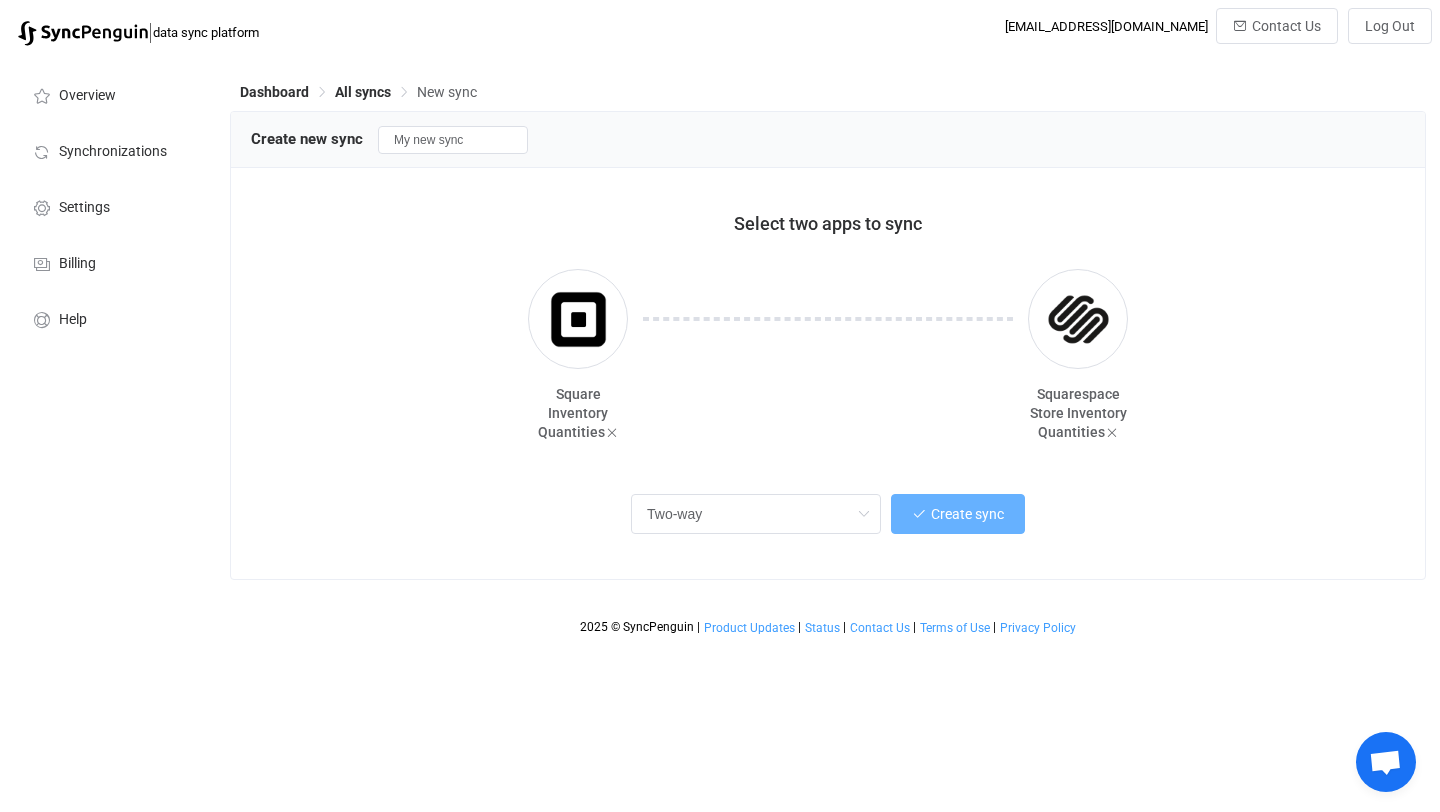 click on "Create sync" at bounding box center [967, 514] 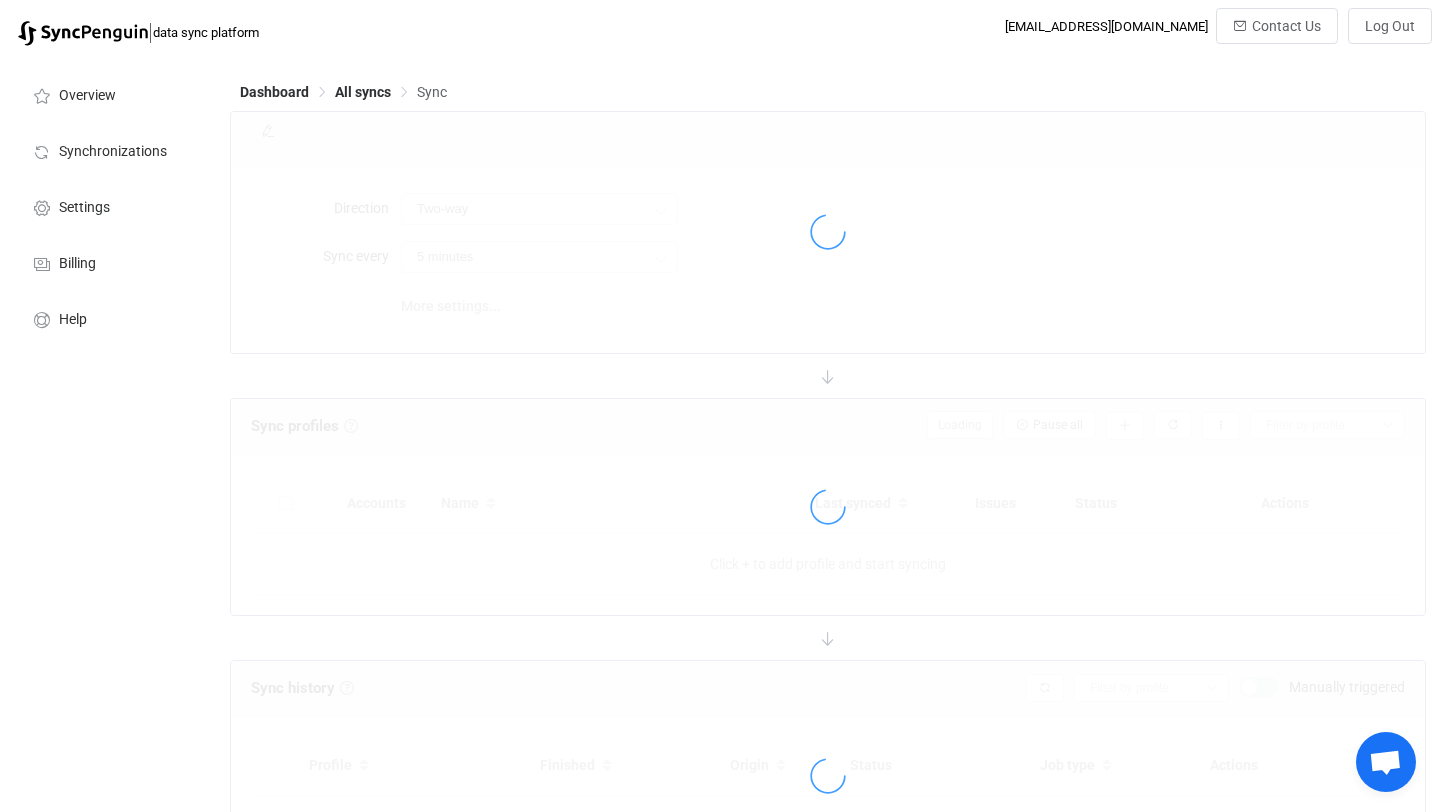 type on "10 minutes" 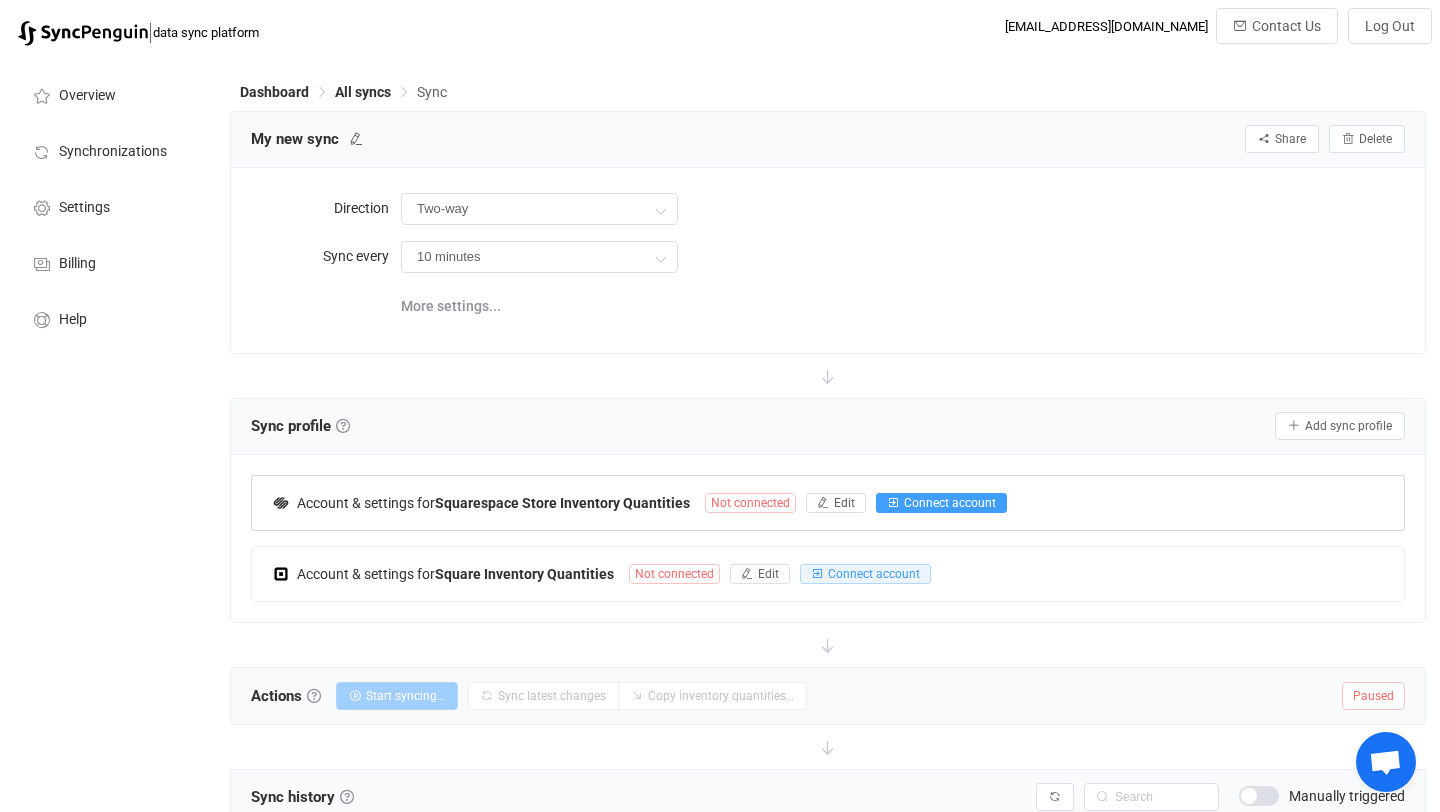 click on "Connect account" at bounding box center [941, 503] 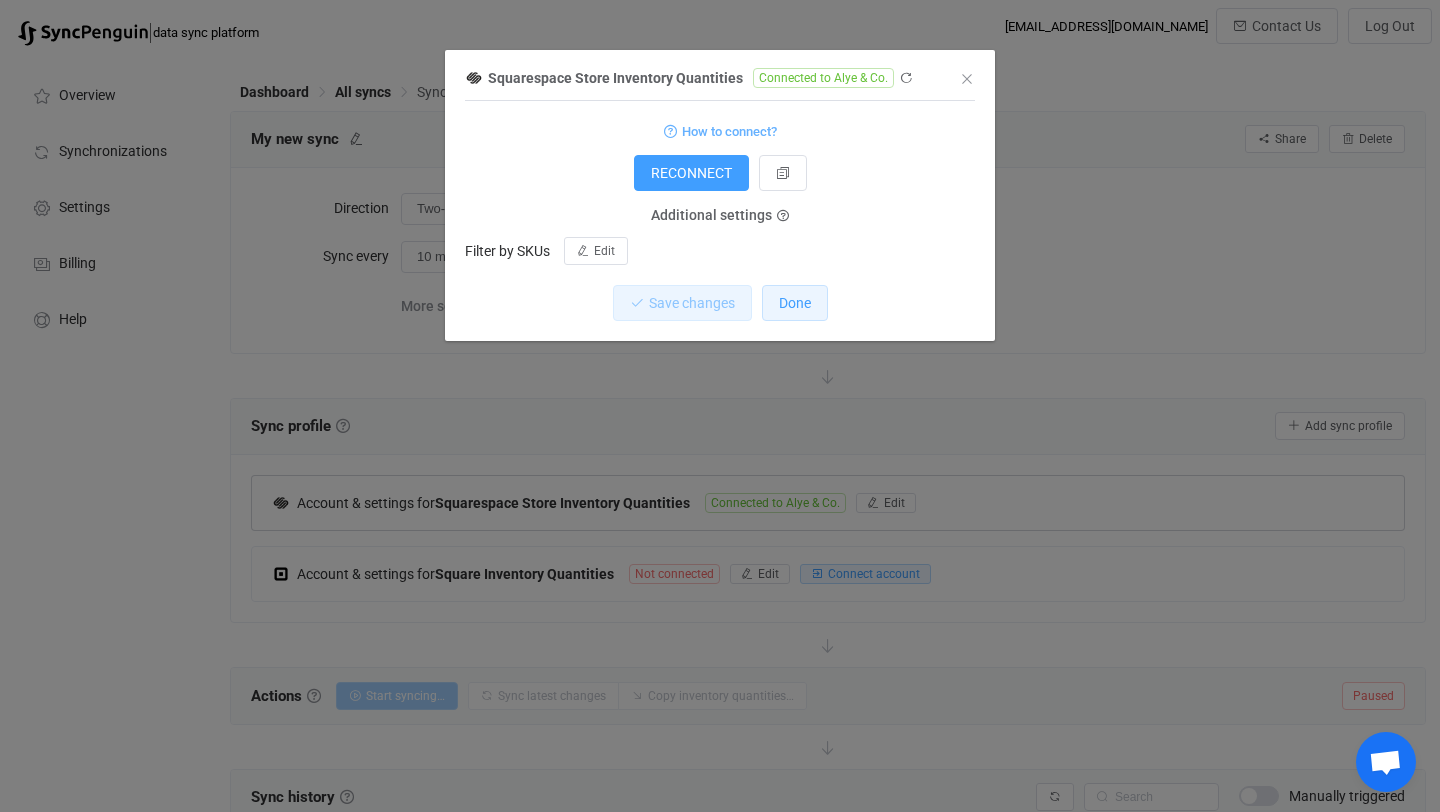 click on "Done" at bounding box center (795, 303) 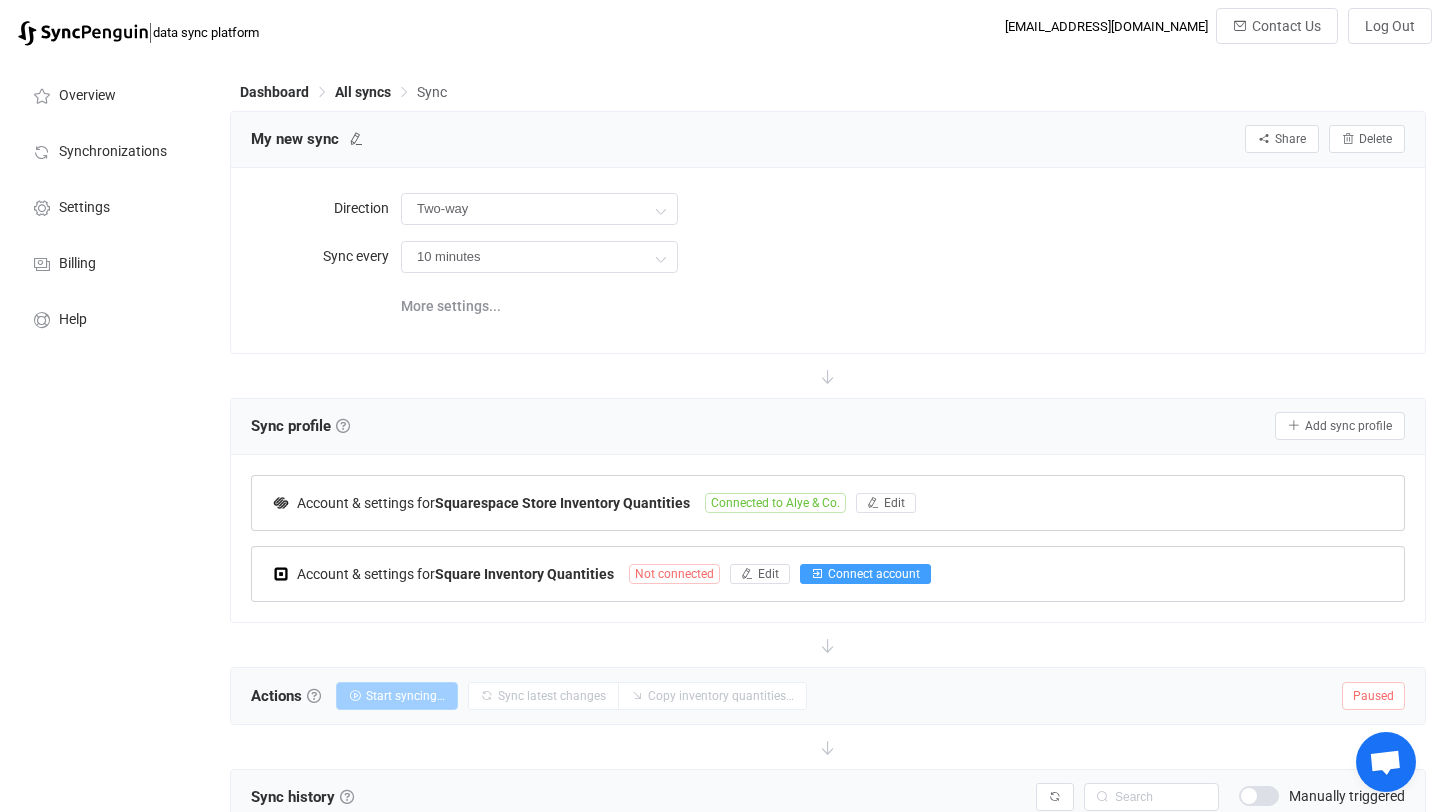 click on "Connect account" at bounding box center (874, 574) 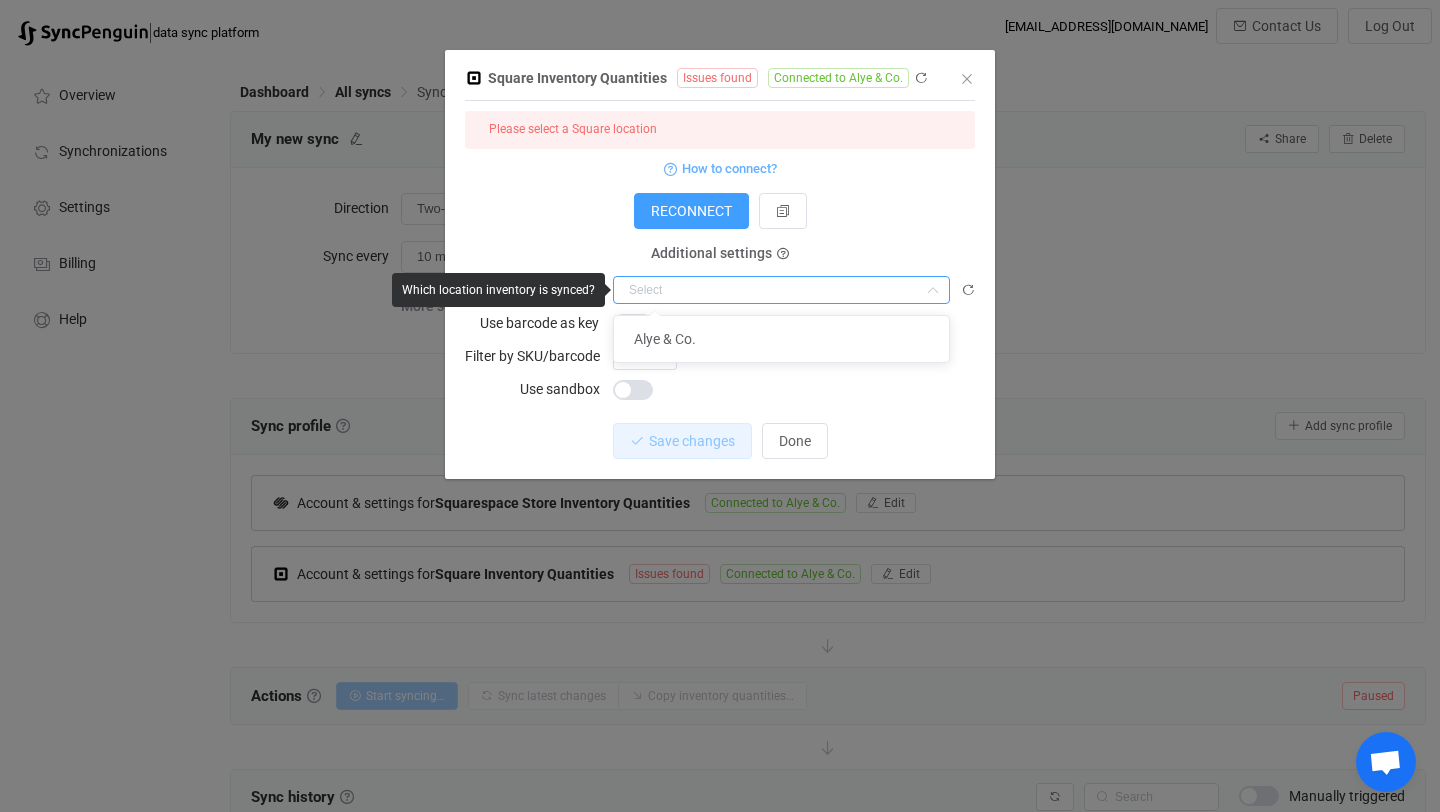 click at bounding box center (781, 290) 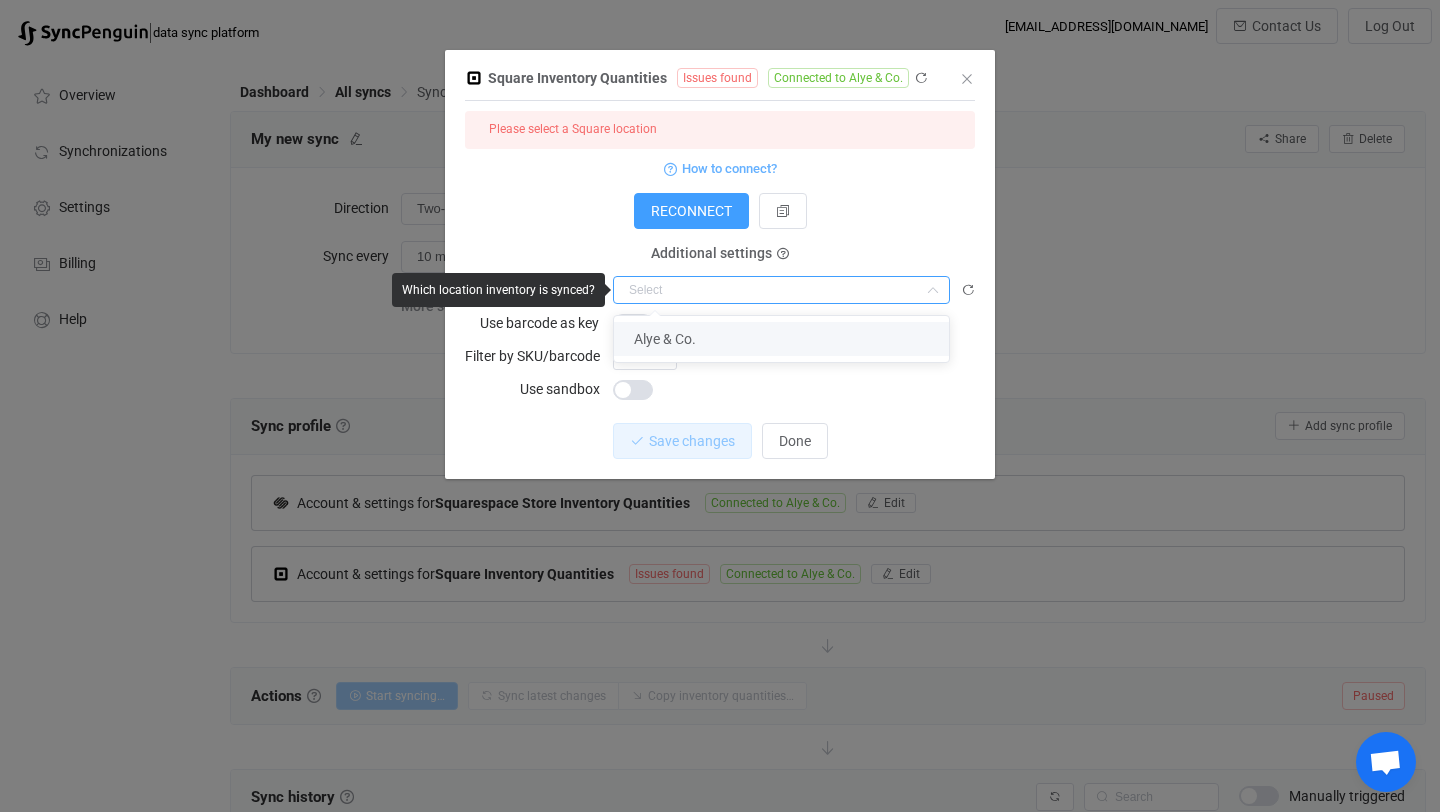 click on "Alye & Co." at bounding box center (781, 339) 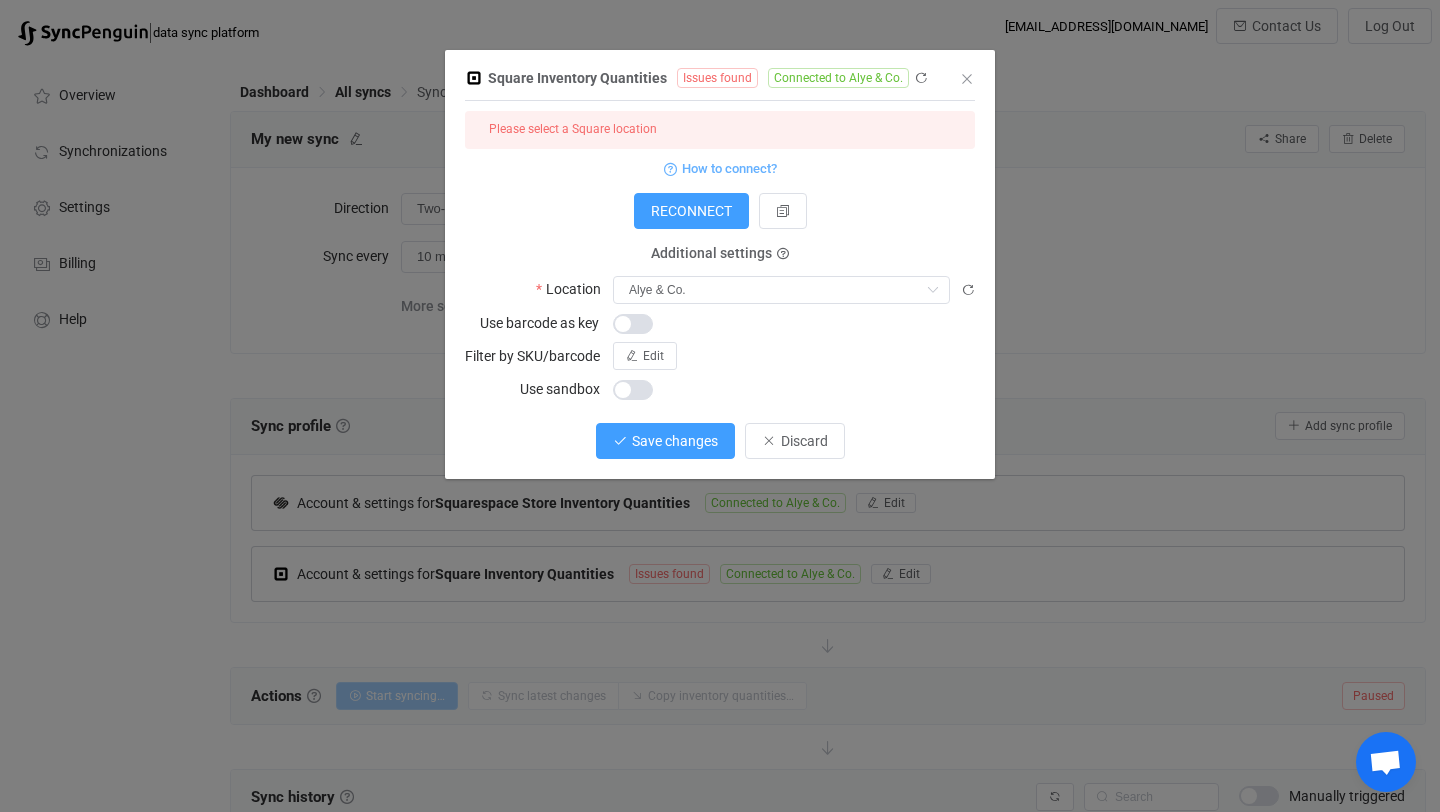click on "Save changes" at bounding box center [675, 441] 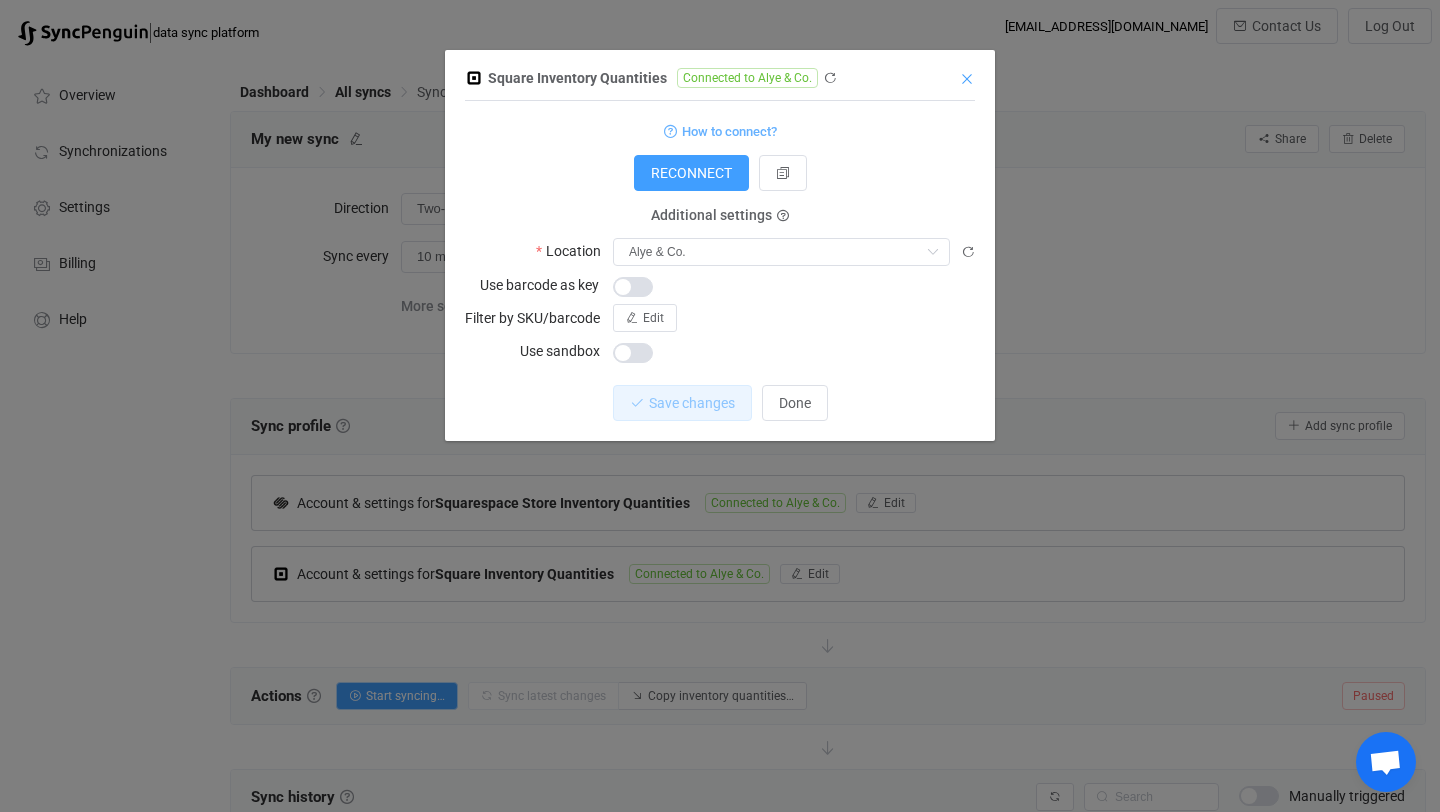 click at bounding box center [967, 79] 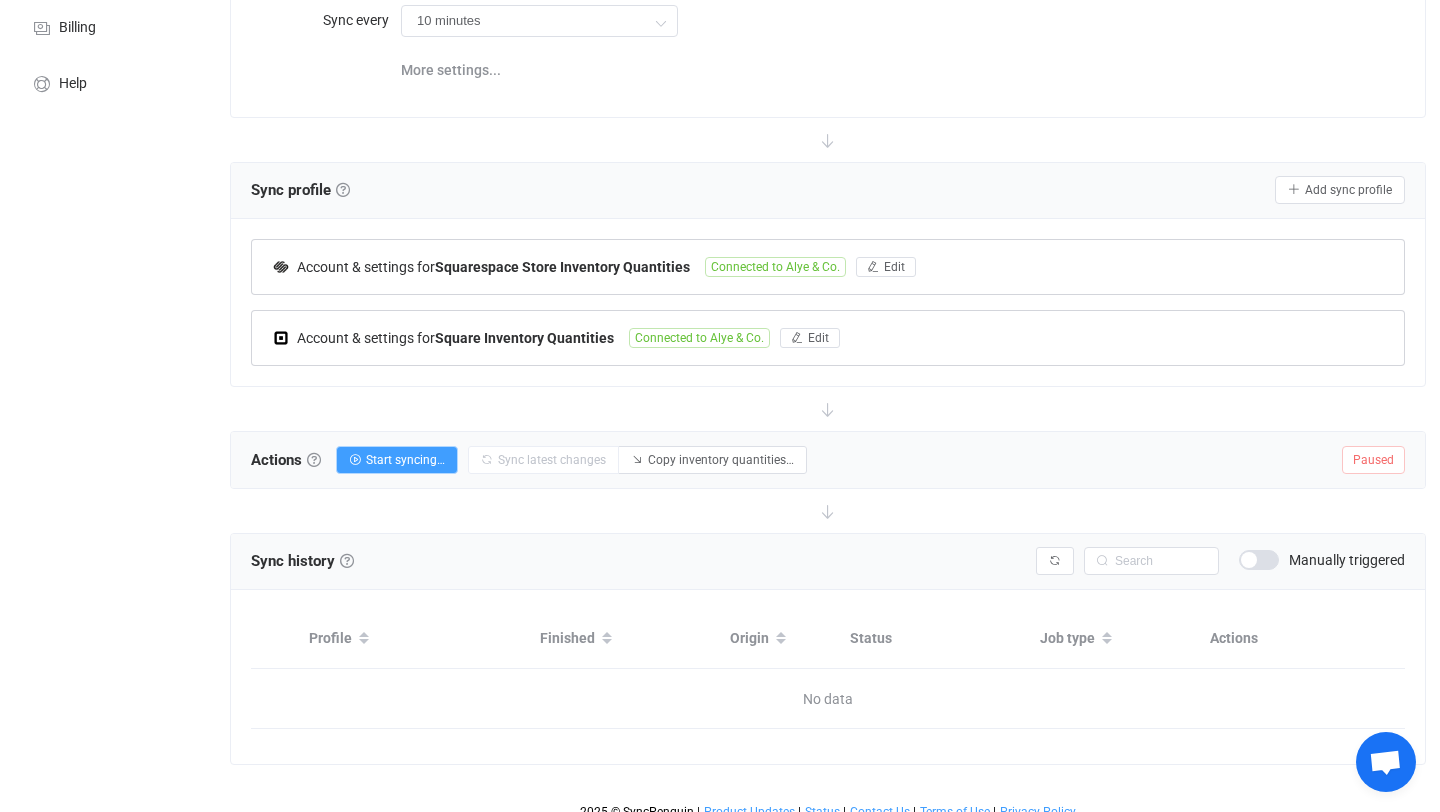 scroll, scrollTop: 251, scrollLeft: 0, axis: vertical 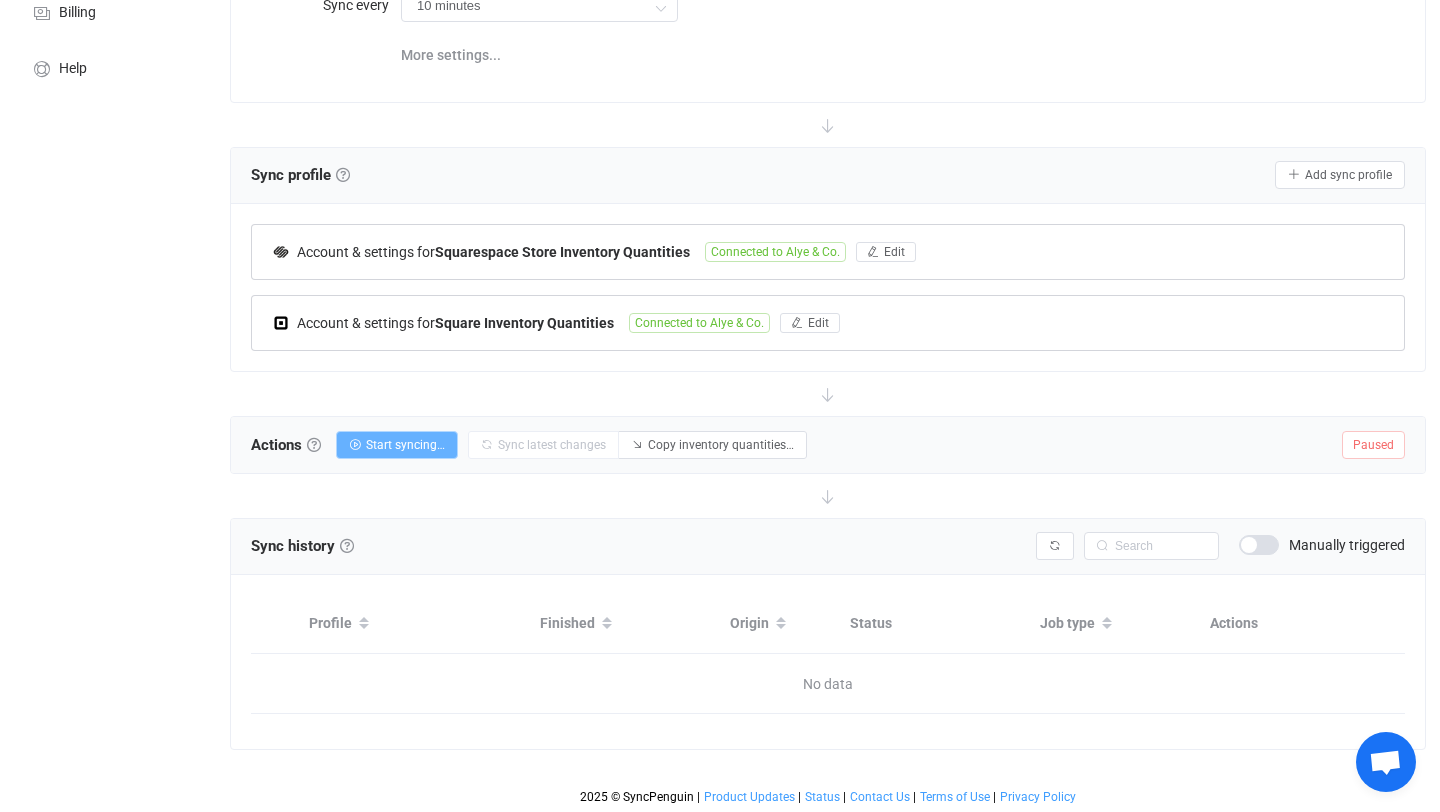 click on "Start syncing…" at bounding box center [405, 445] 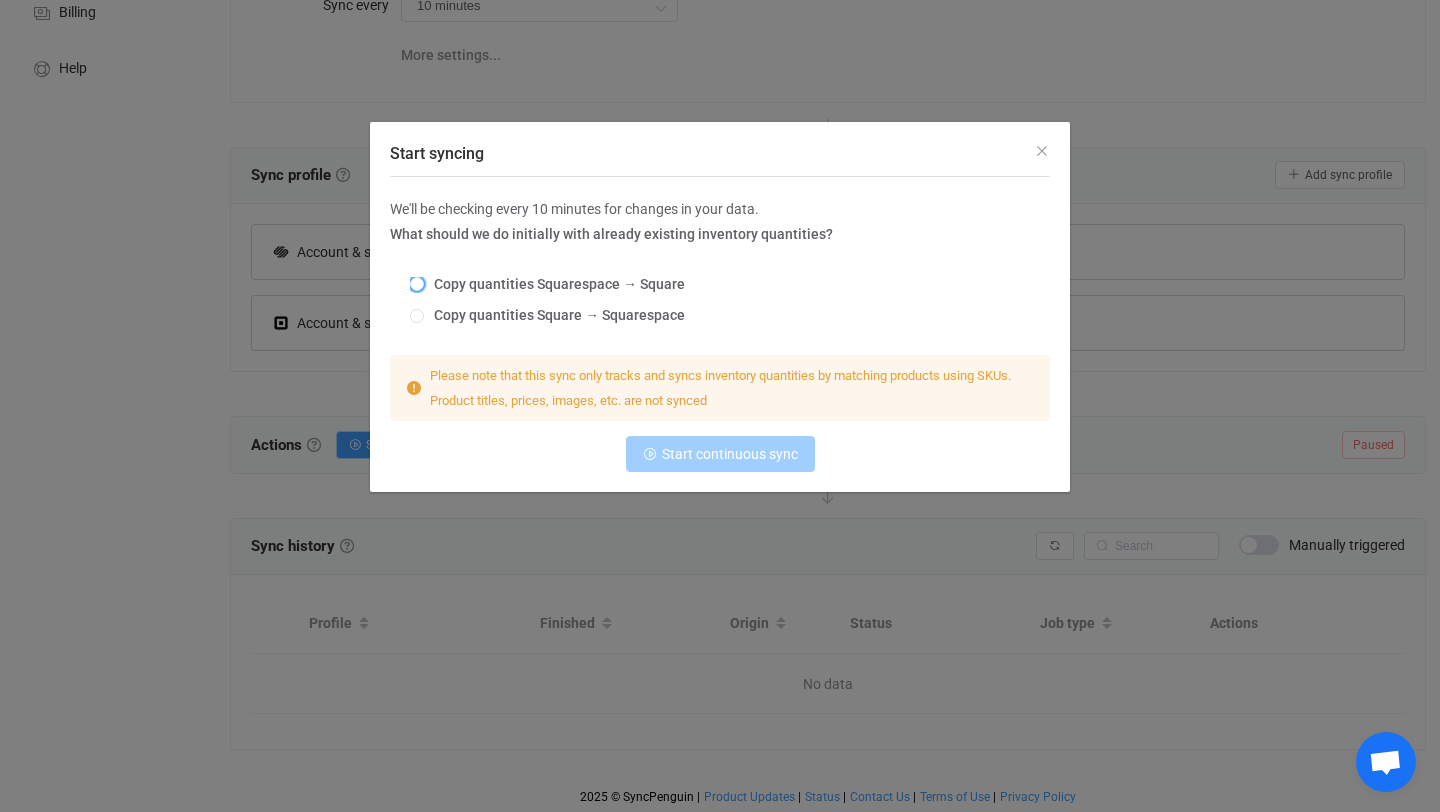 click on "Copy quantities Squarespace → Square" at bounding box center [554, 284] 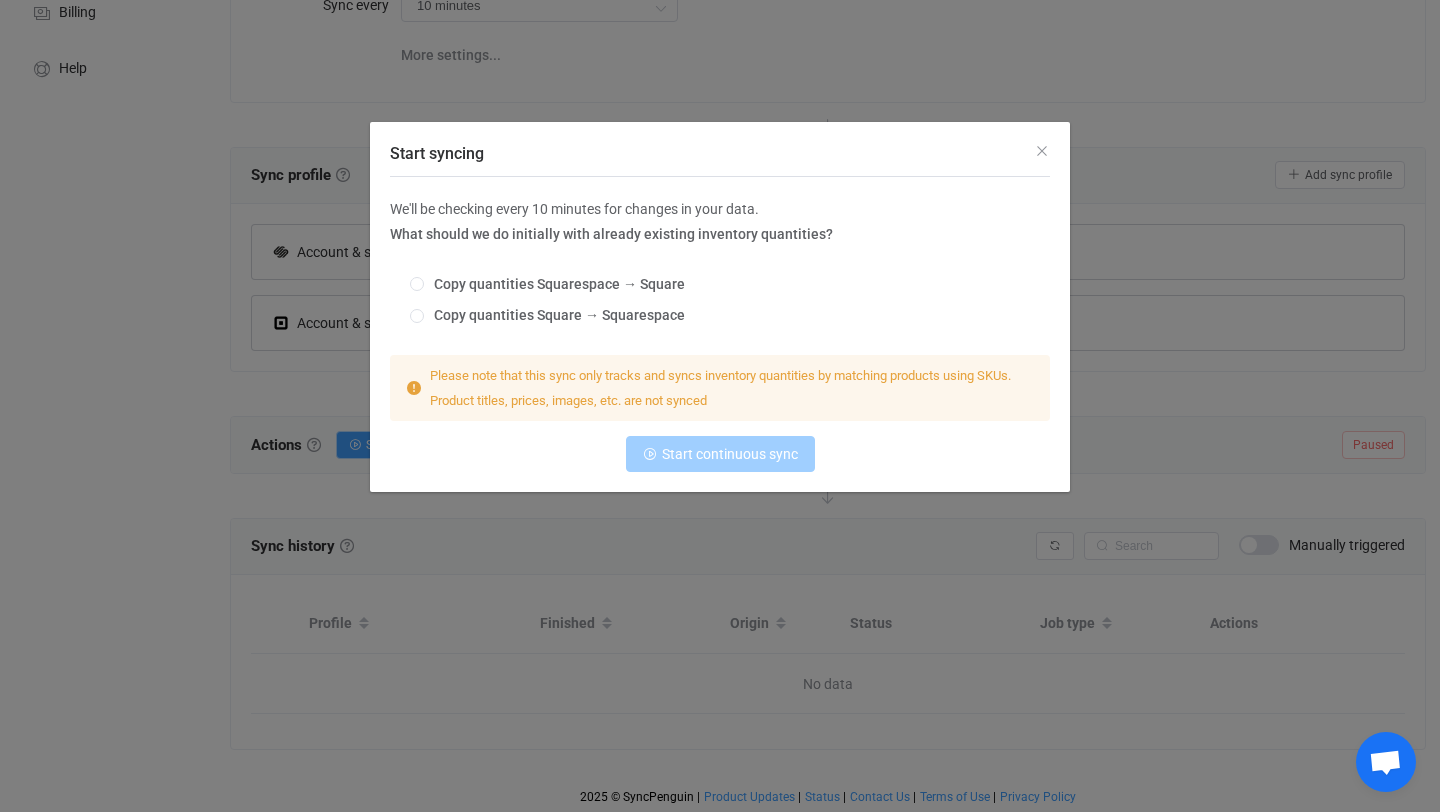 click on "Copy quantities Squarespace → Square" at bounding box center (417, 285) 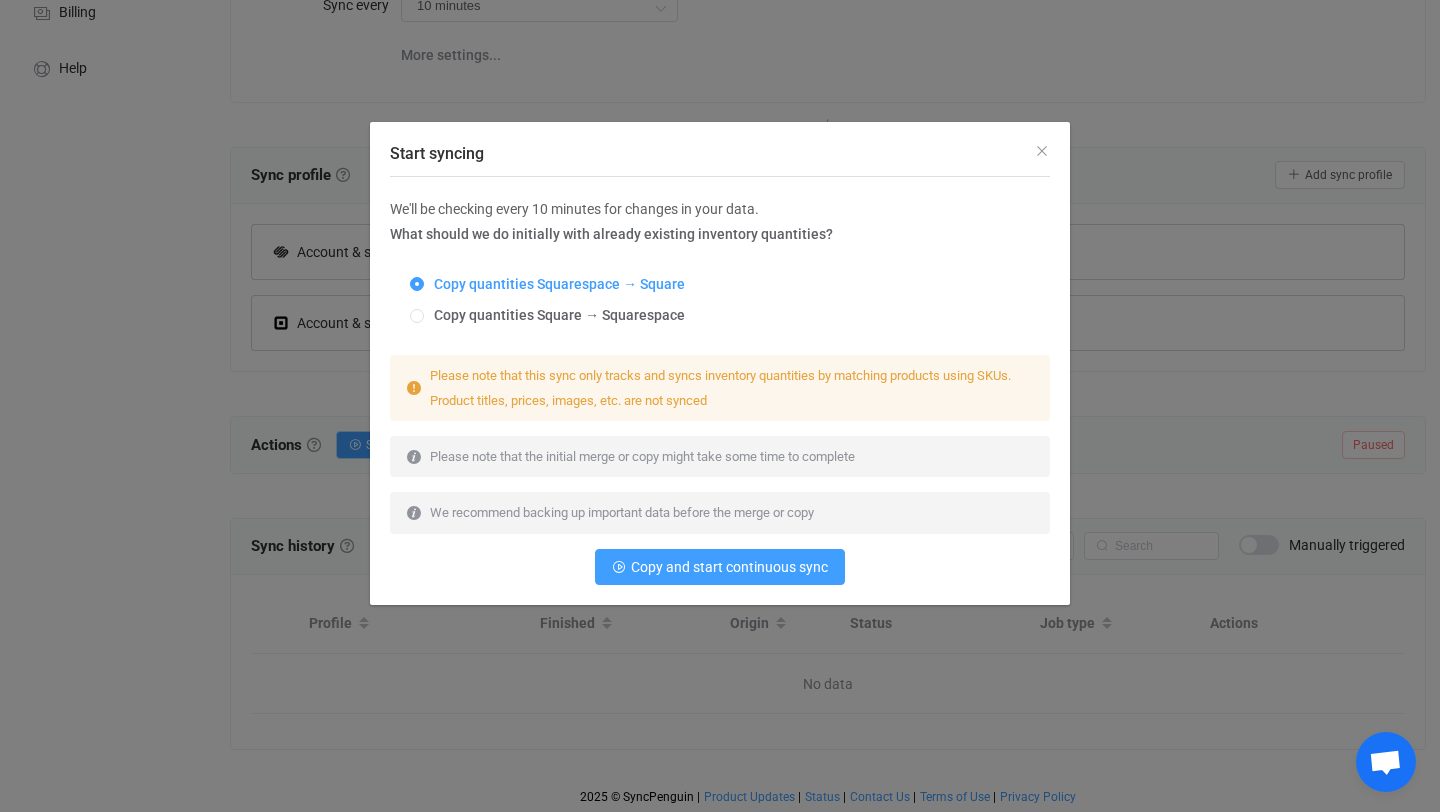 click on "Copy quantities Squarespace → Square" at bounding box center (554, 284) 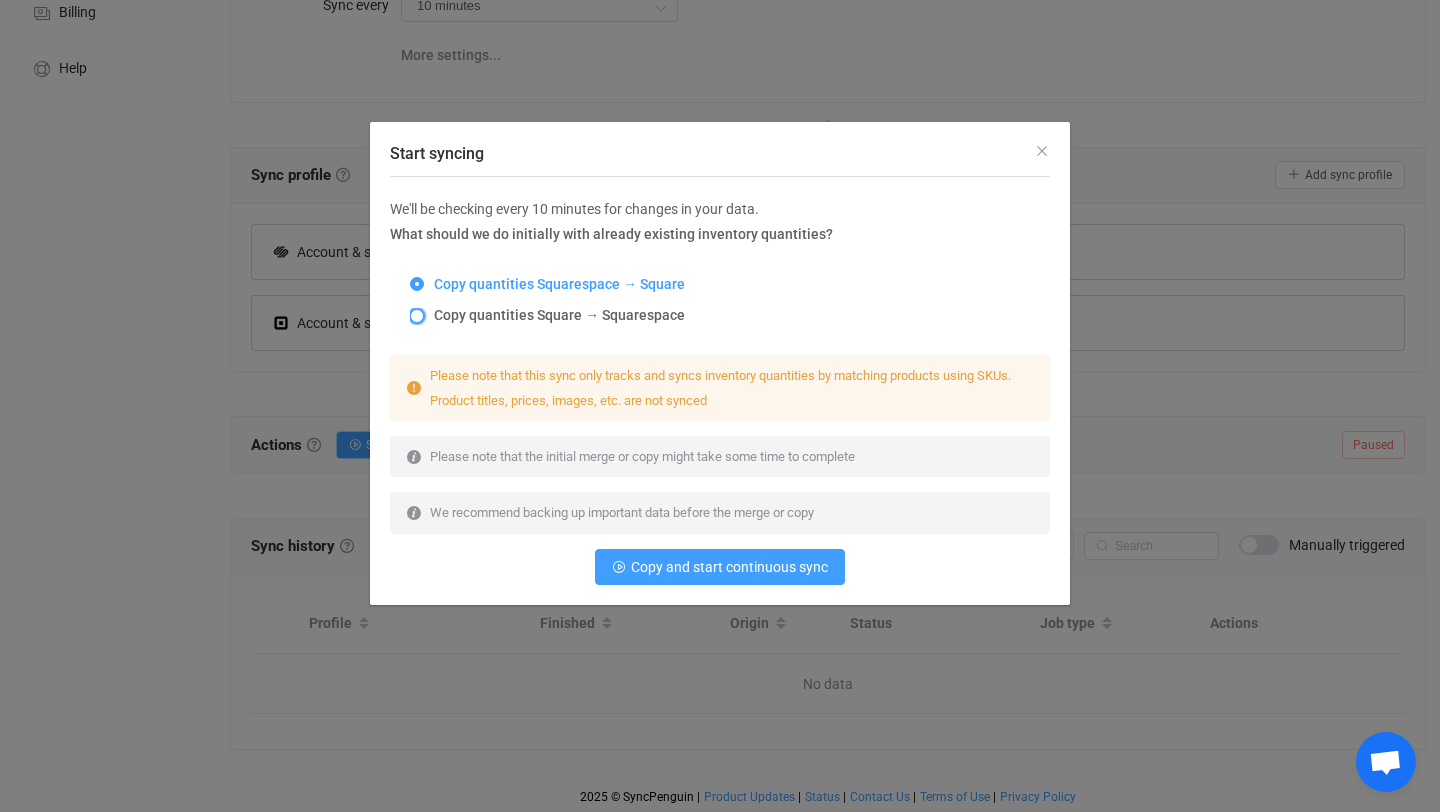 click at bounding box center (417, 316) 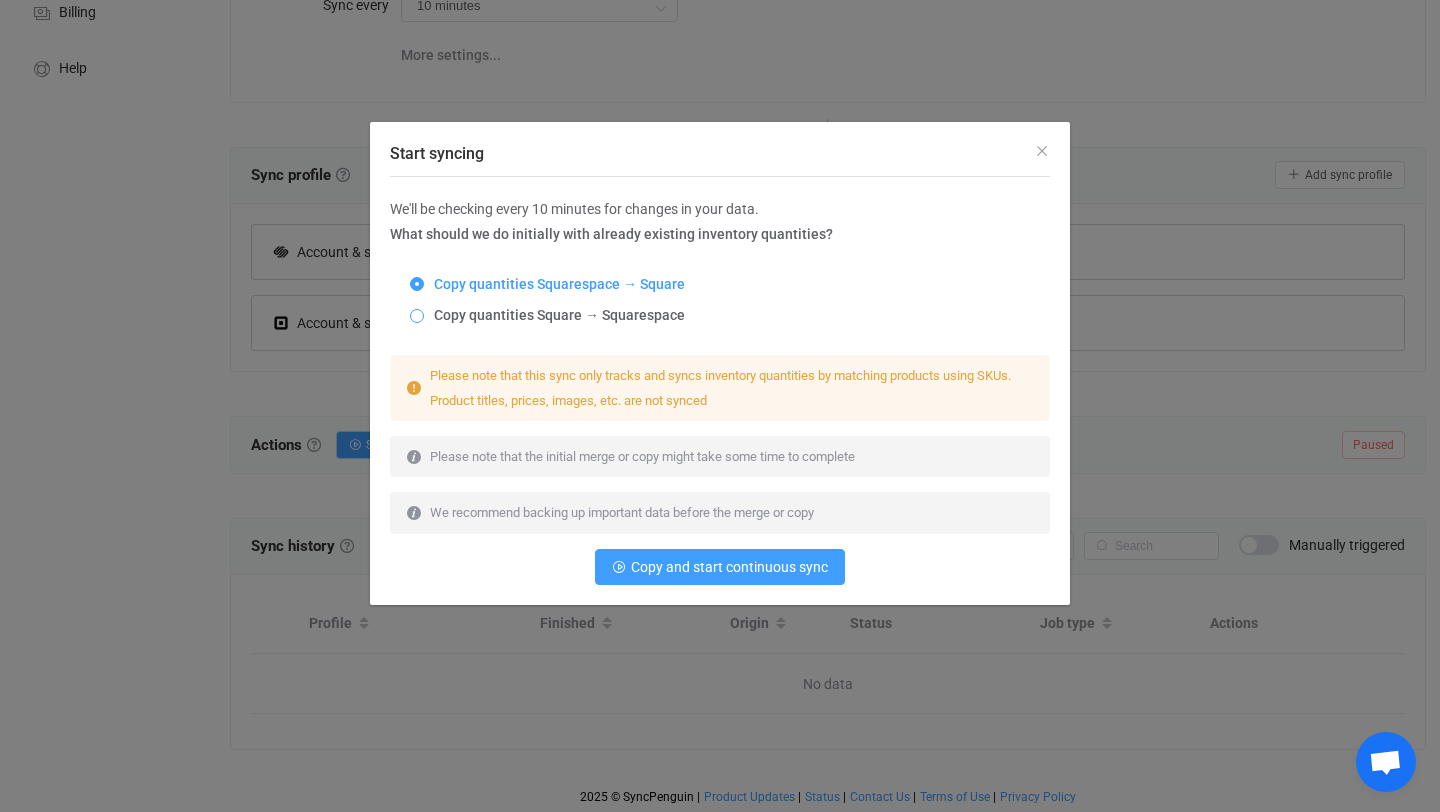 click on "Copy quantities Square → Squarespace" at bounding box center (417, 317) 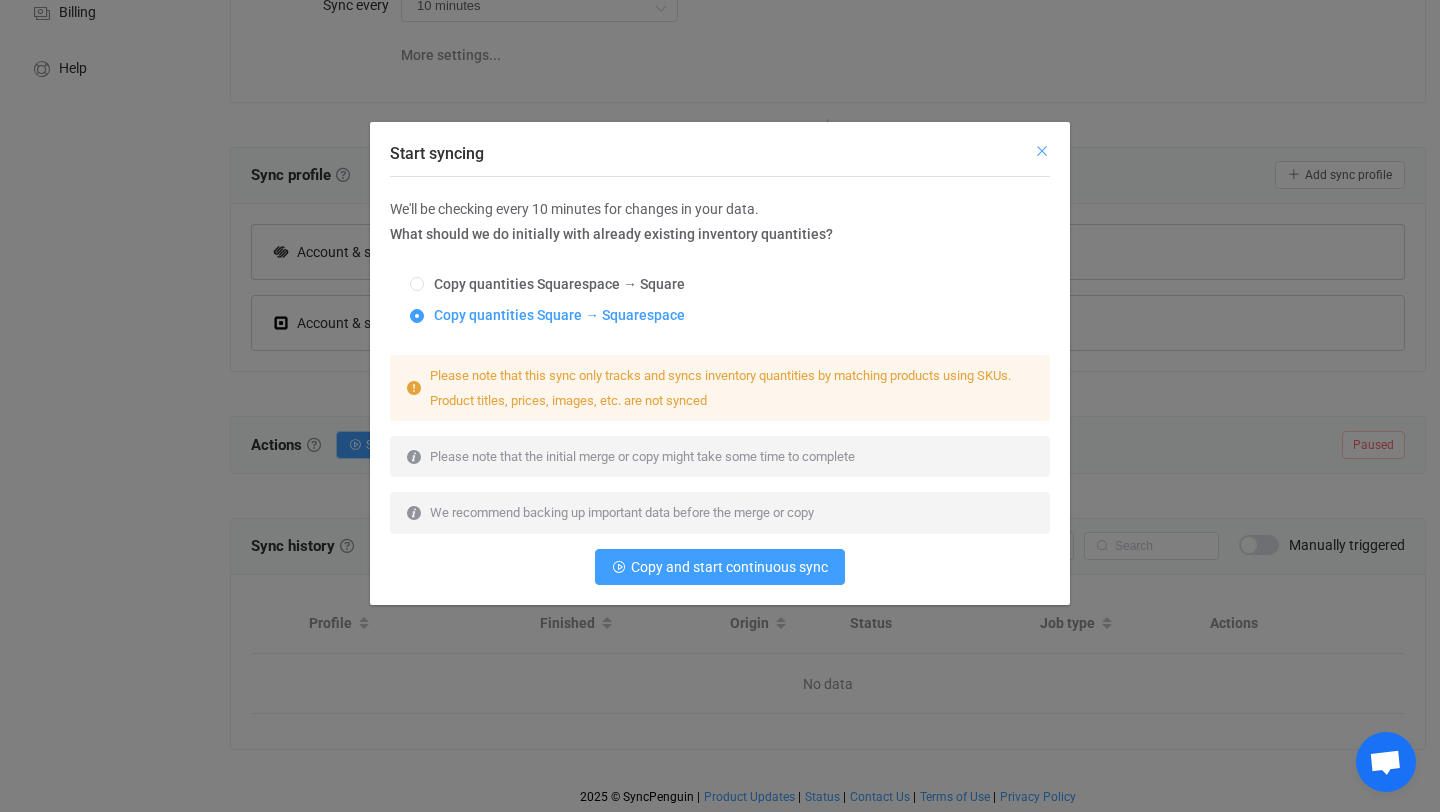 click at bounding box center (1042, 151) 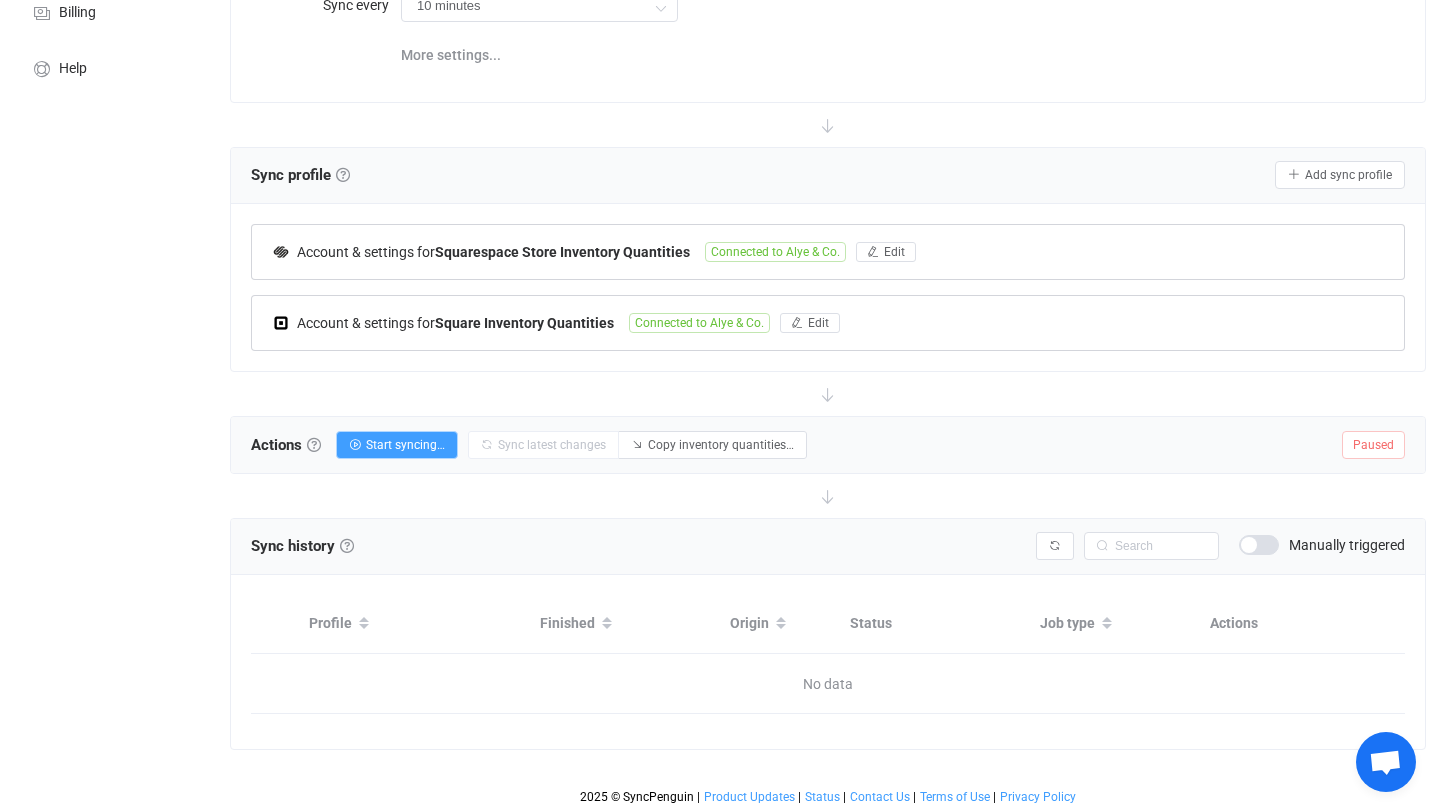 click at bounding box center (1259, 545) 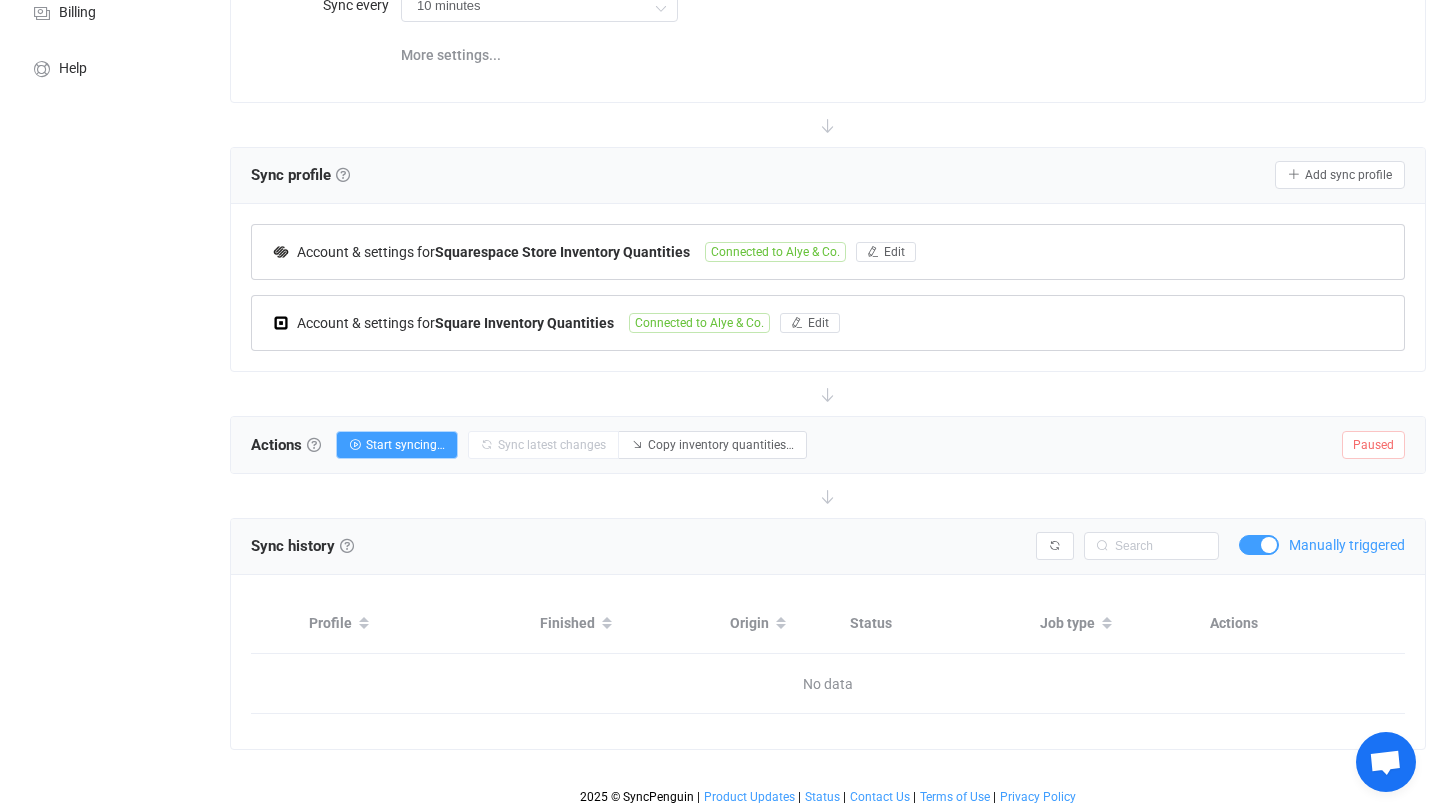 click on "Manually triggered" at bounding box center [1347, 545] 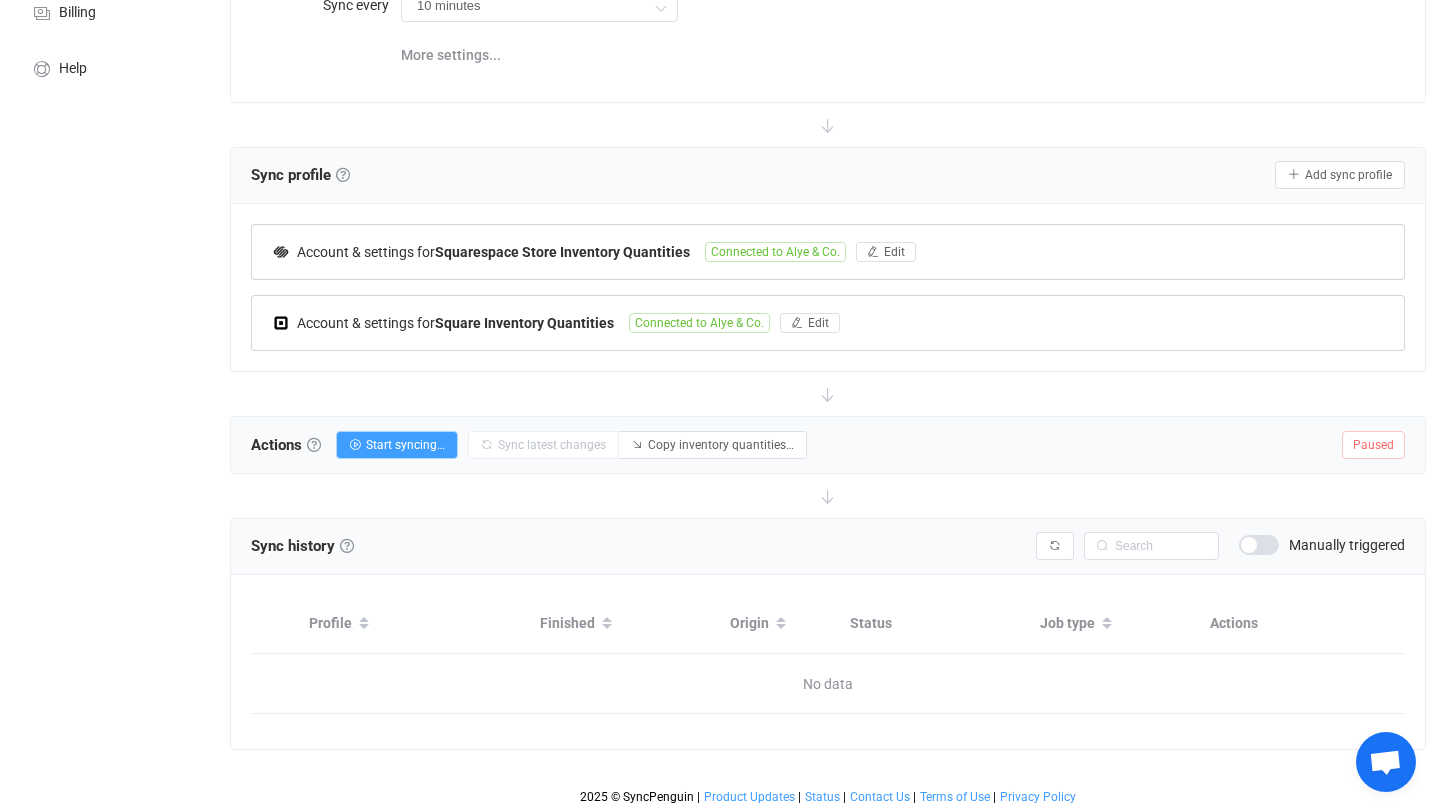 click at bounding box center (1259, 545) 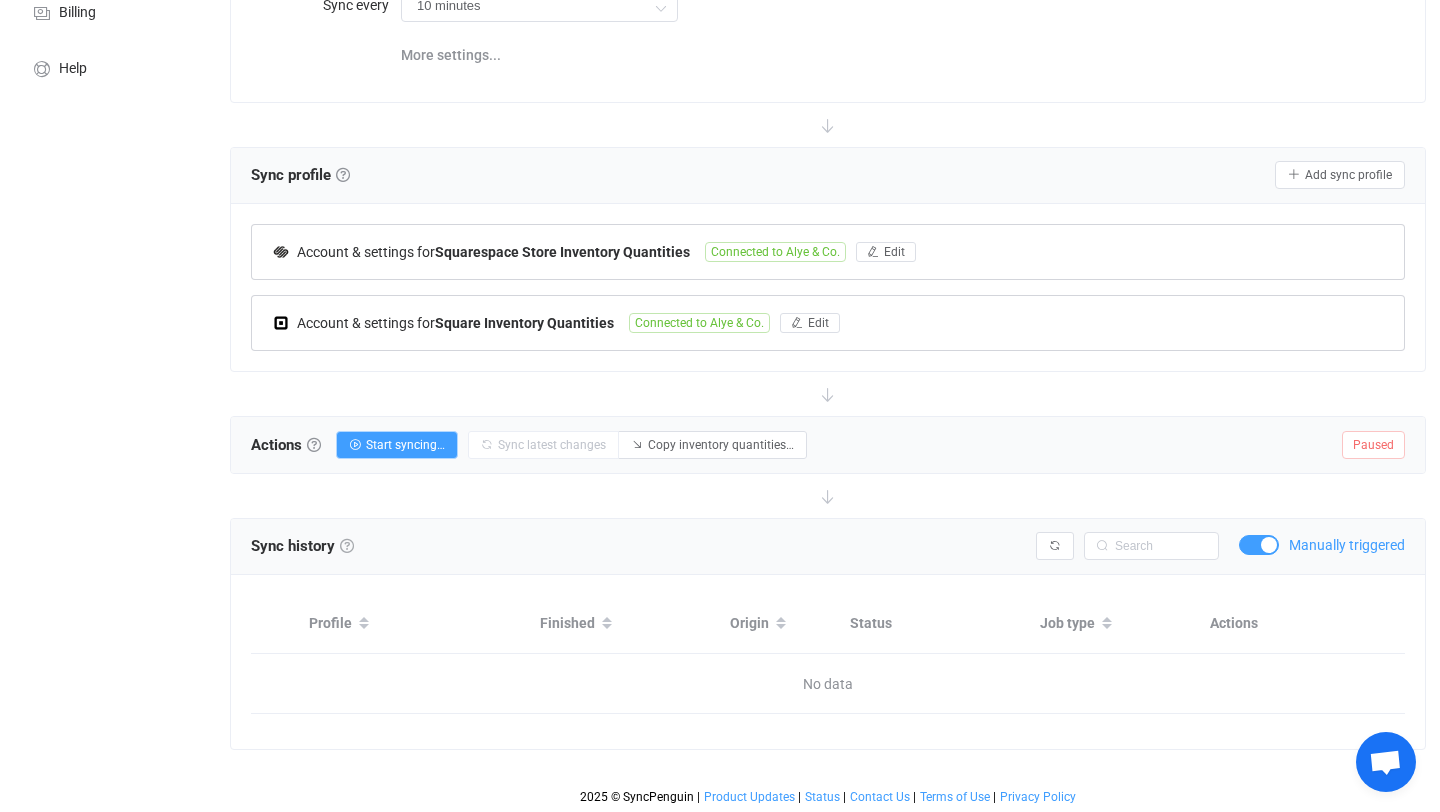 click at bounding box center (347, 546) 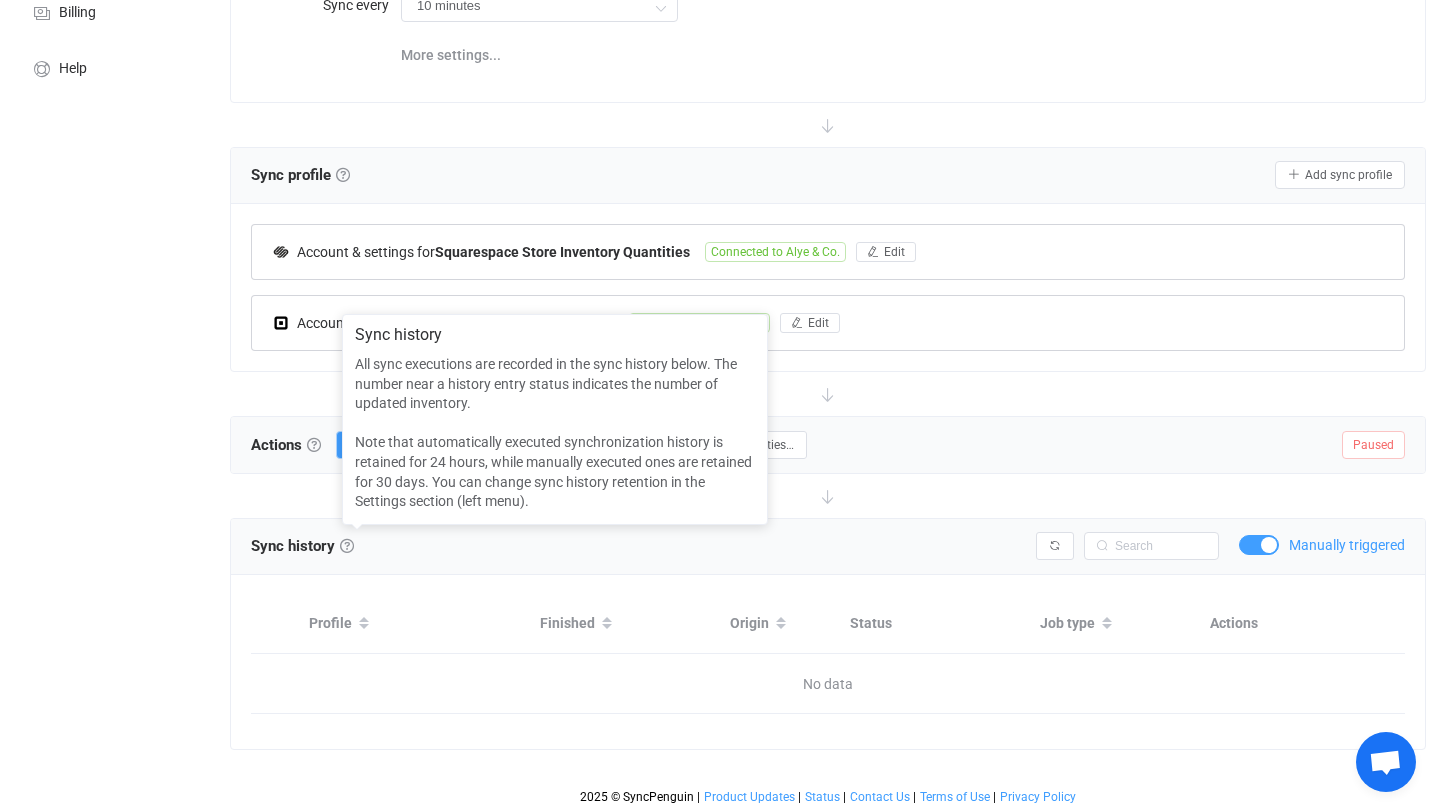 click at bounding box center (828, 496) 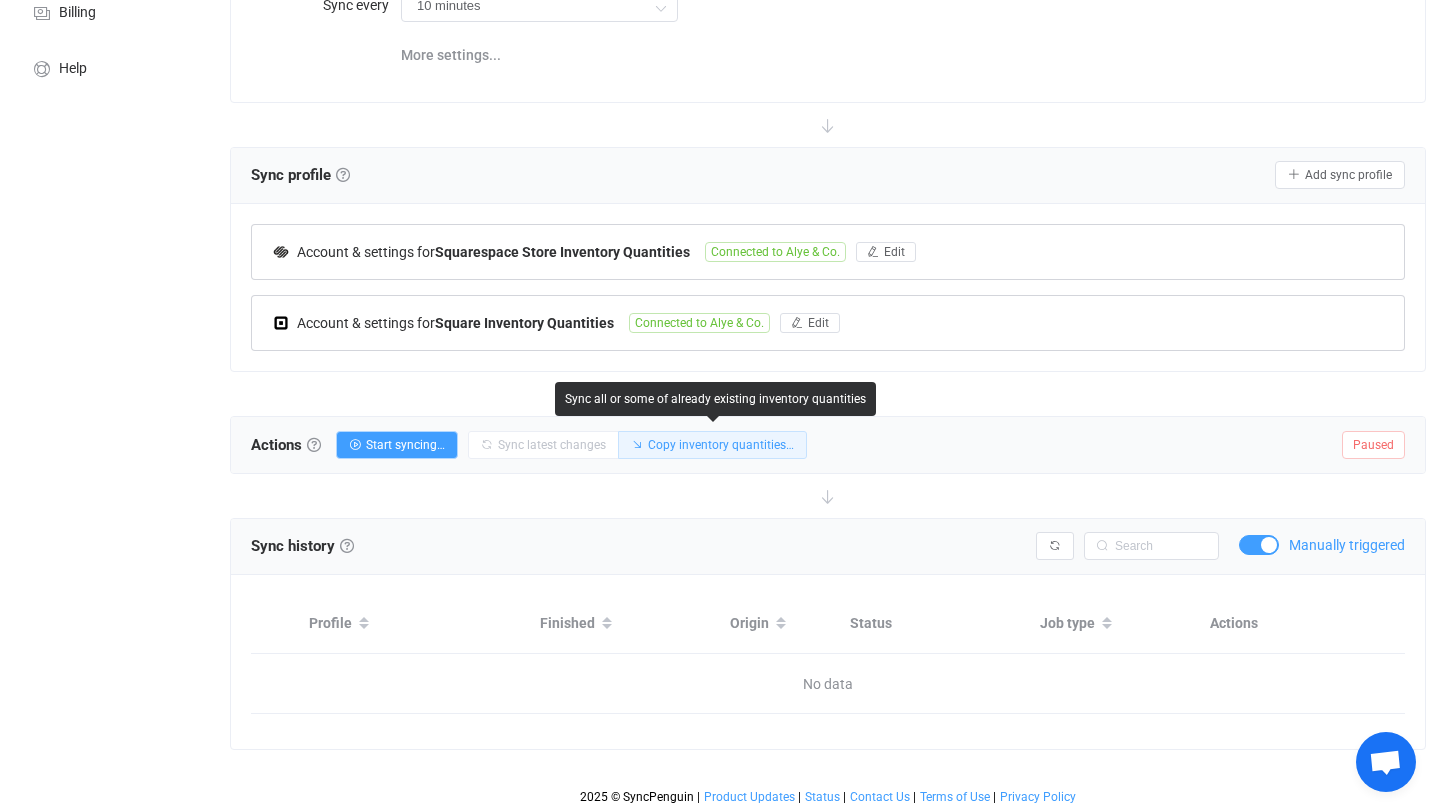 click on "Copy inventory quantities…" at bounding box center [712, 445] 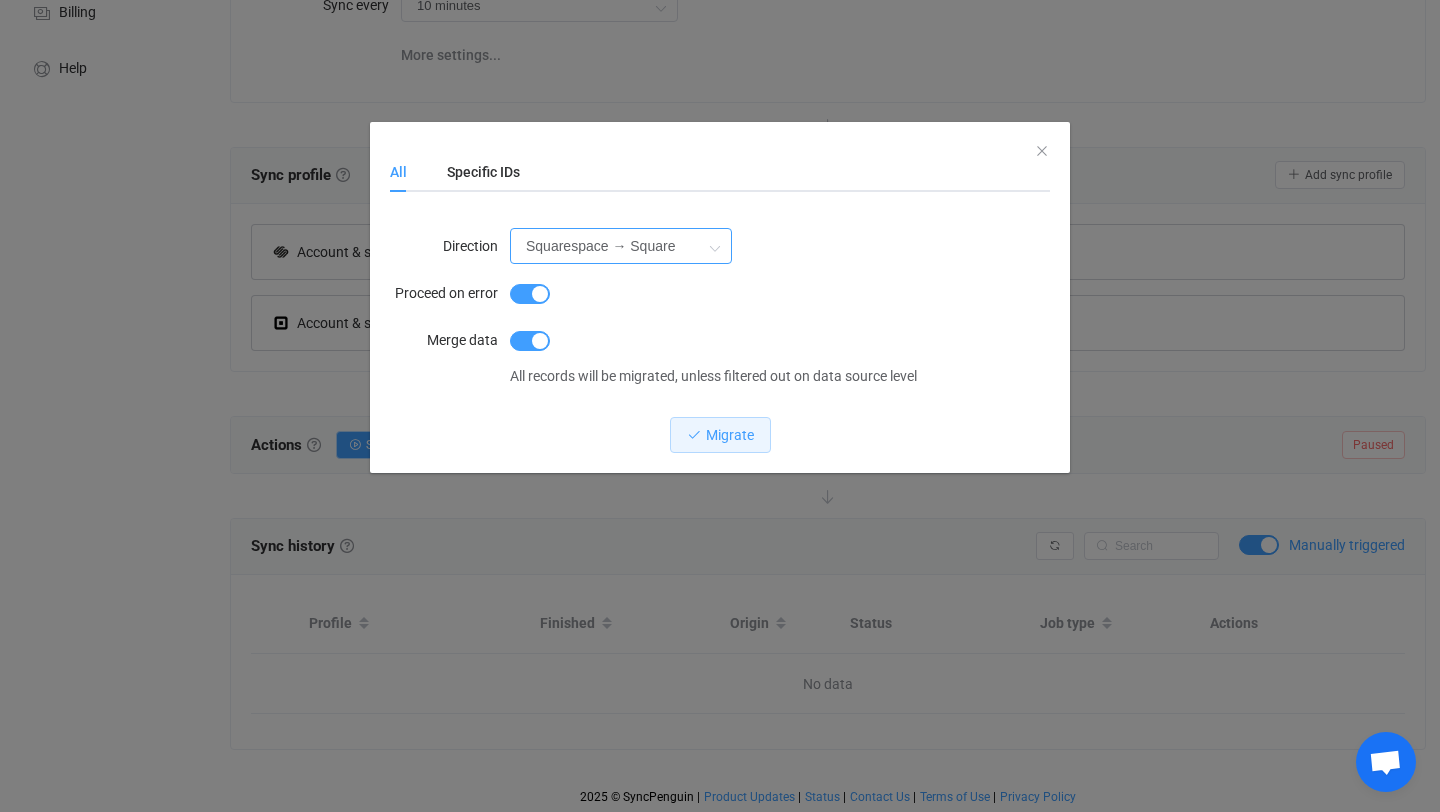 click on "Squarespace → Square" at bounding box center (621, 246) 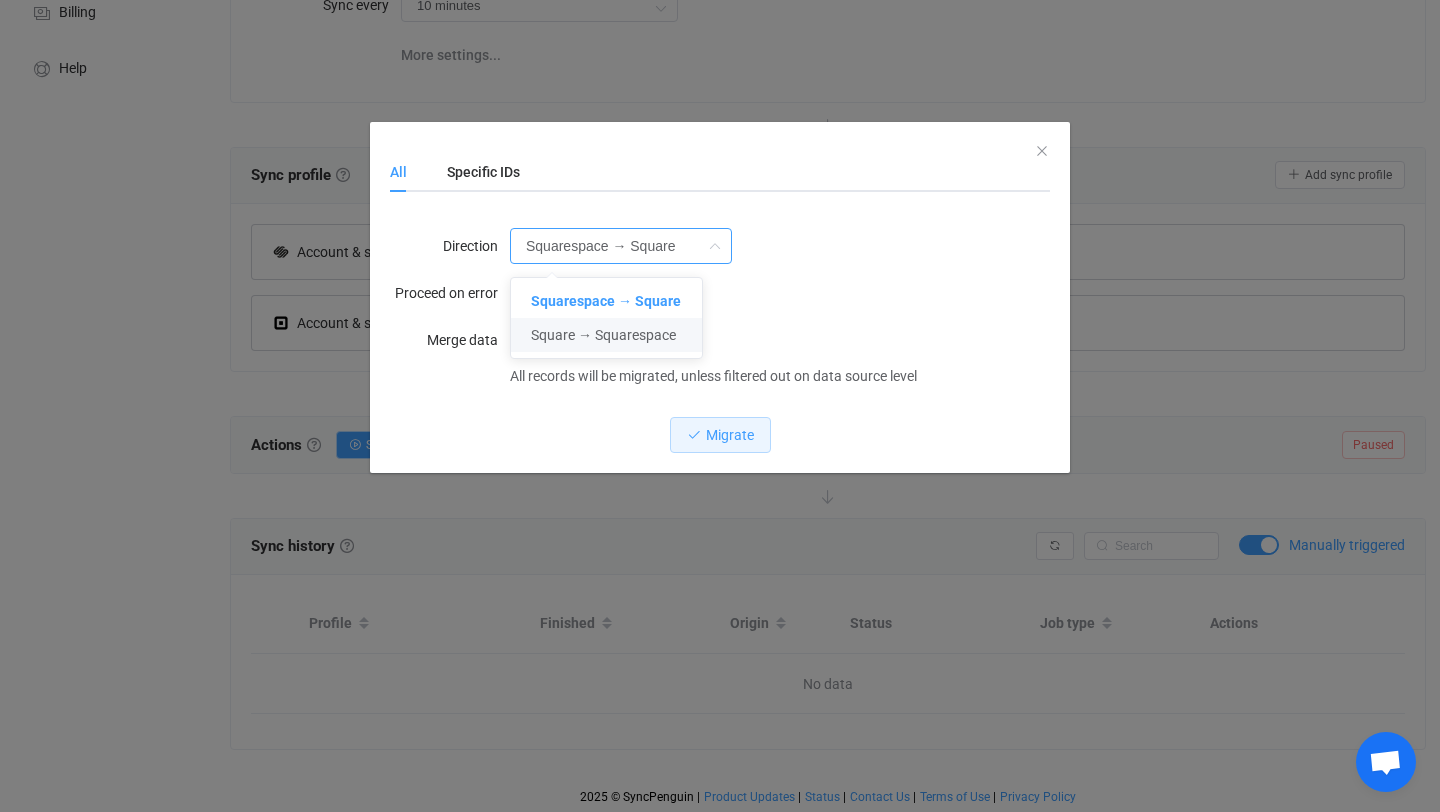 click on "Square → Squarespace" at bounding box center (603, 335) 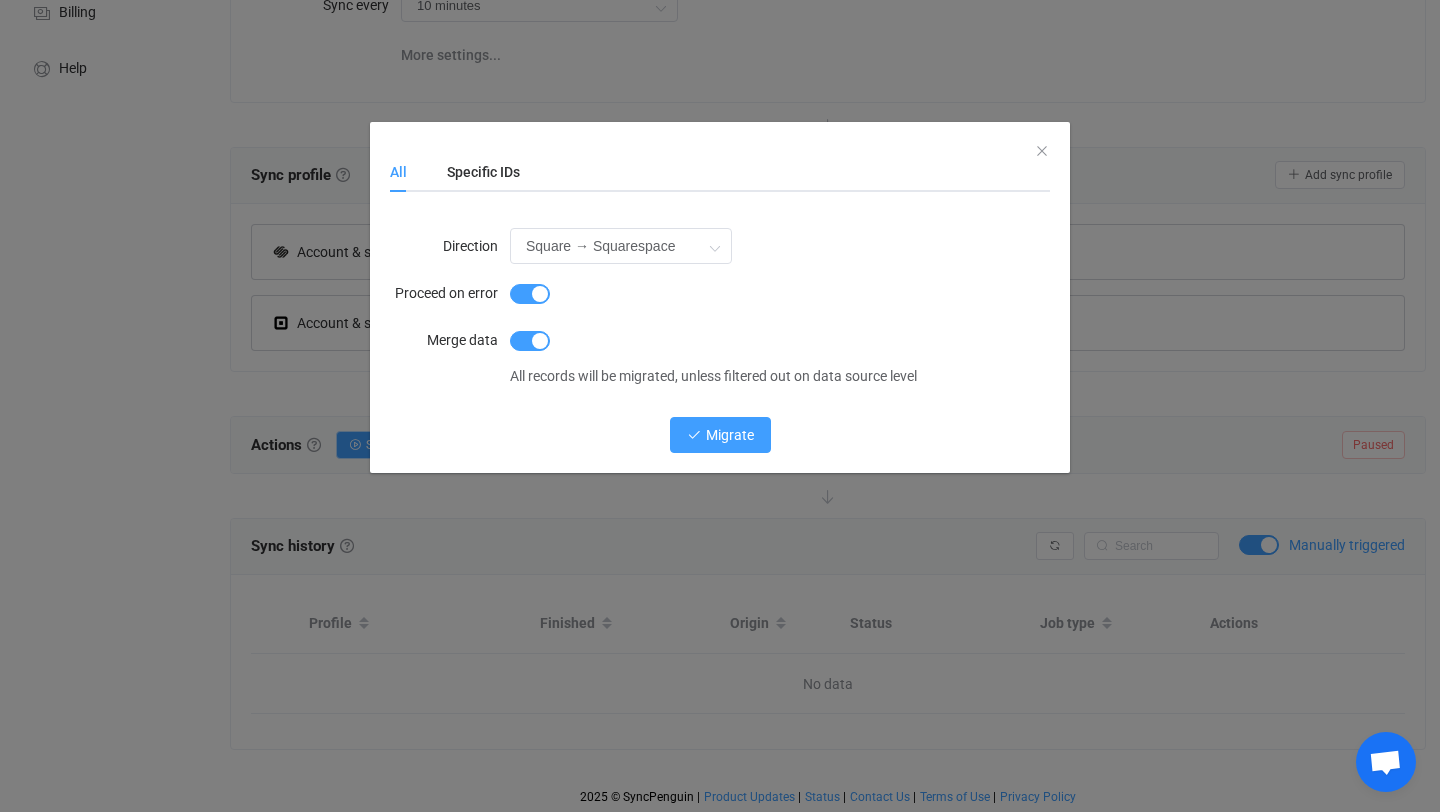 click on "Migrate" at bounding box center [730, 435] 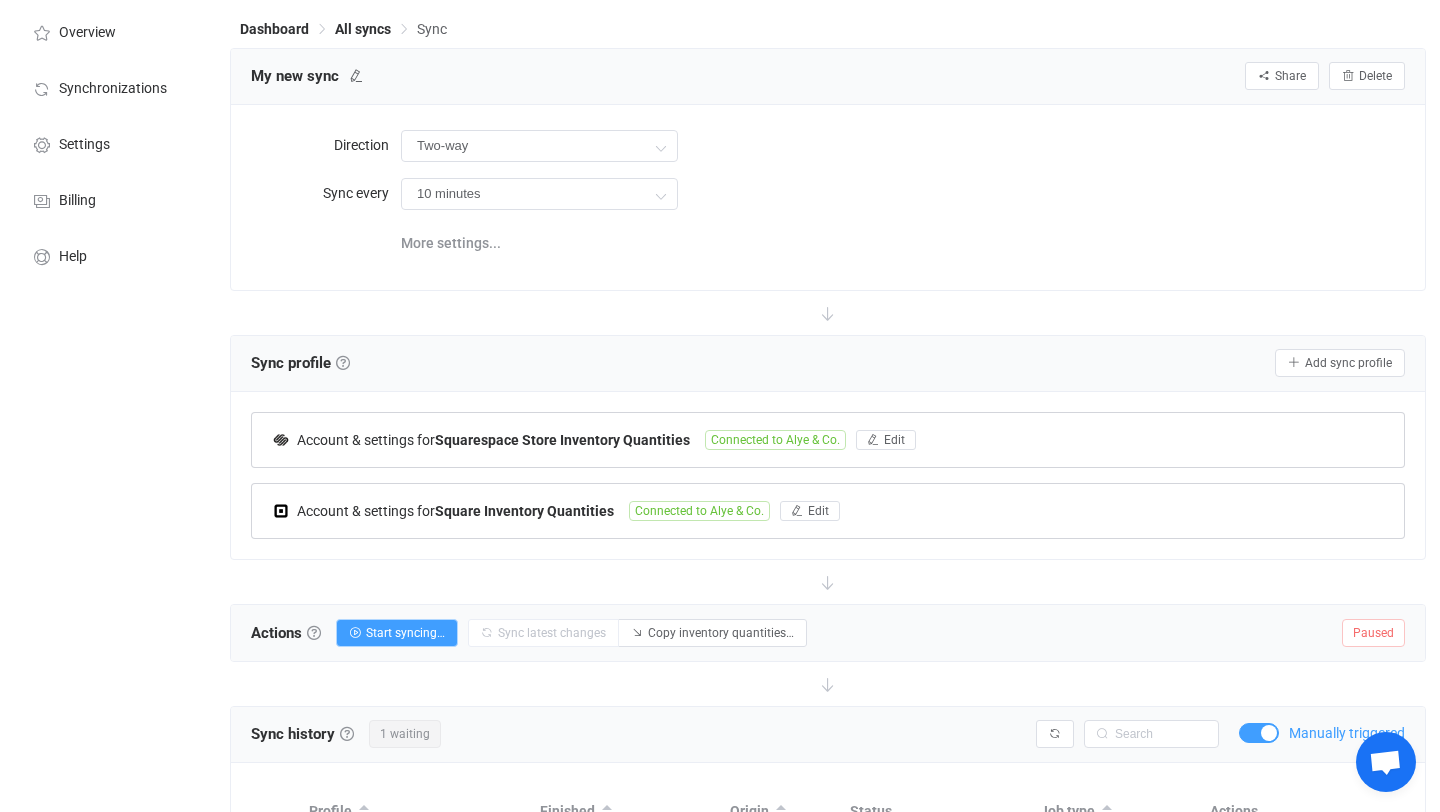 scroll, scrollTop: 57, scrollLeft: 0, axis: vertical 